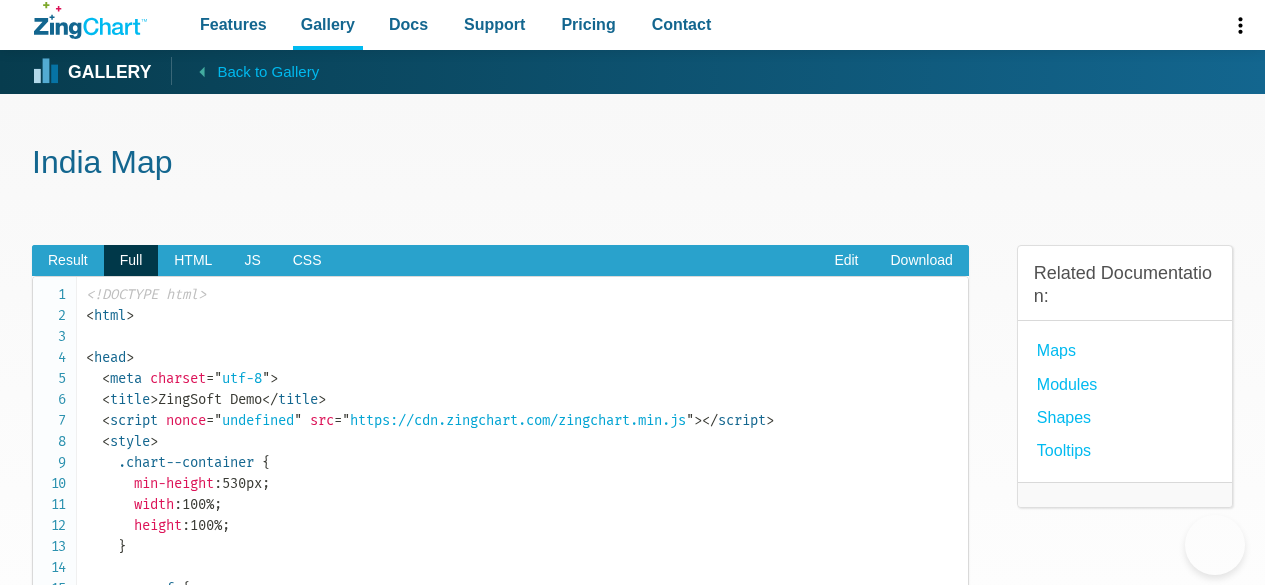 click on "Result" at bounding box center (68, 261) 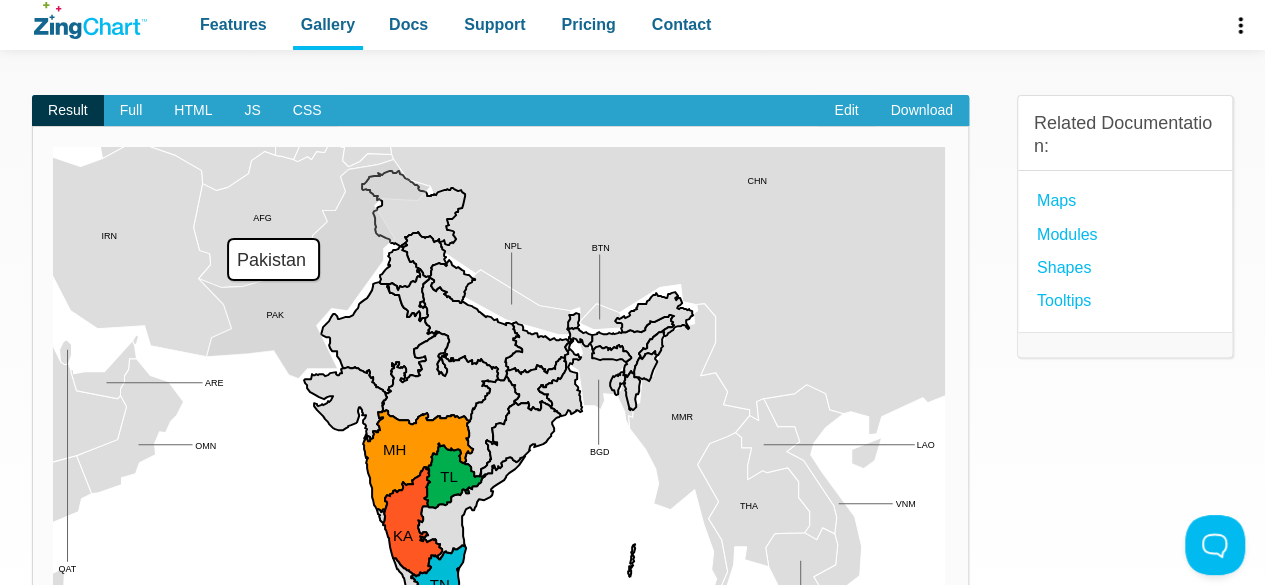 scroll, scrollTop: 300, scrollLeft: 0, axis: vertical 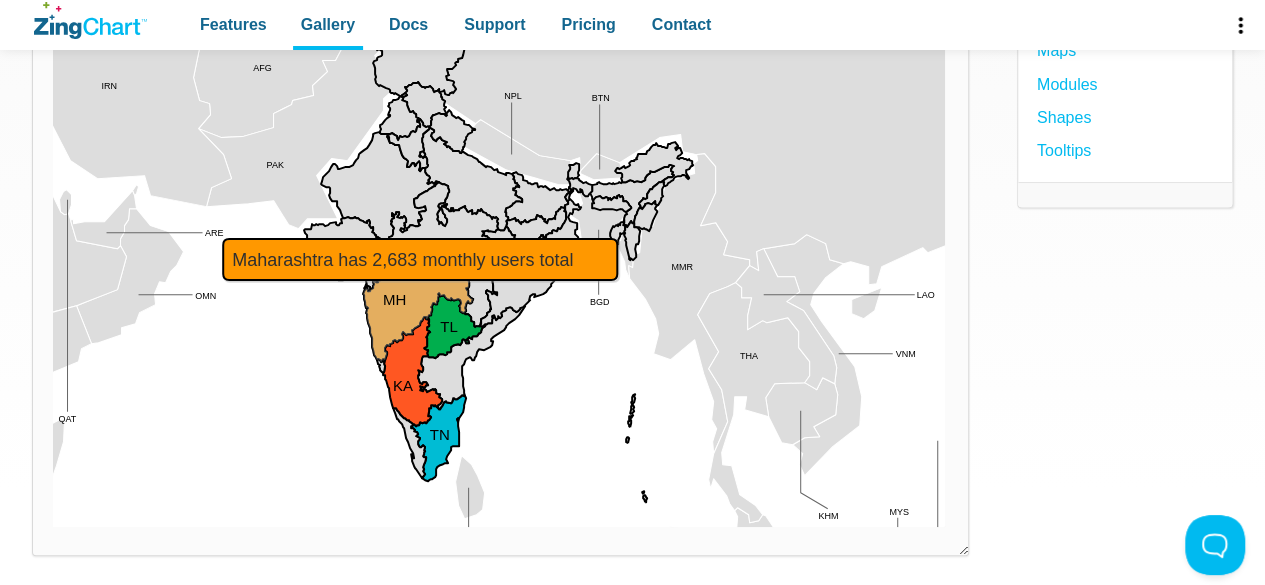 click at bounding box center (53, 527) 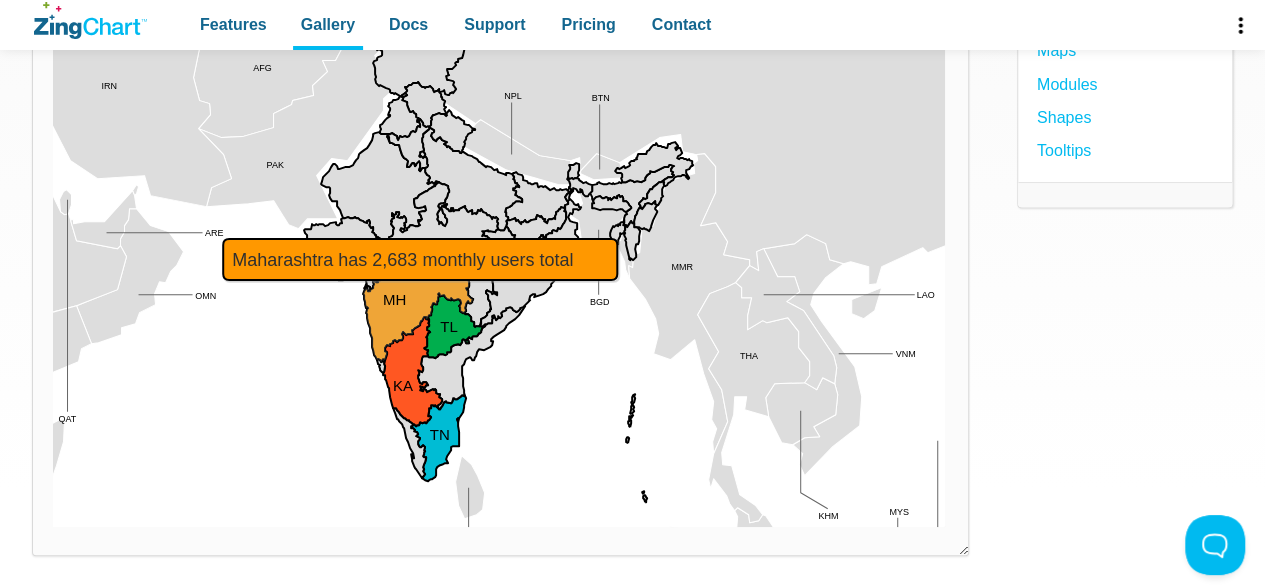 click at bounding box center (53, 527) 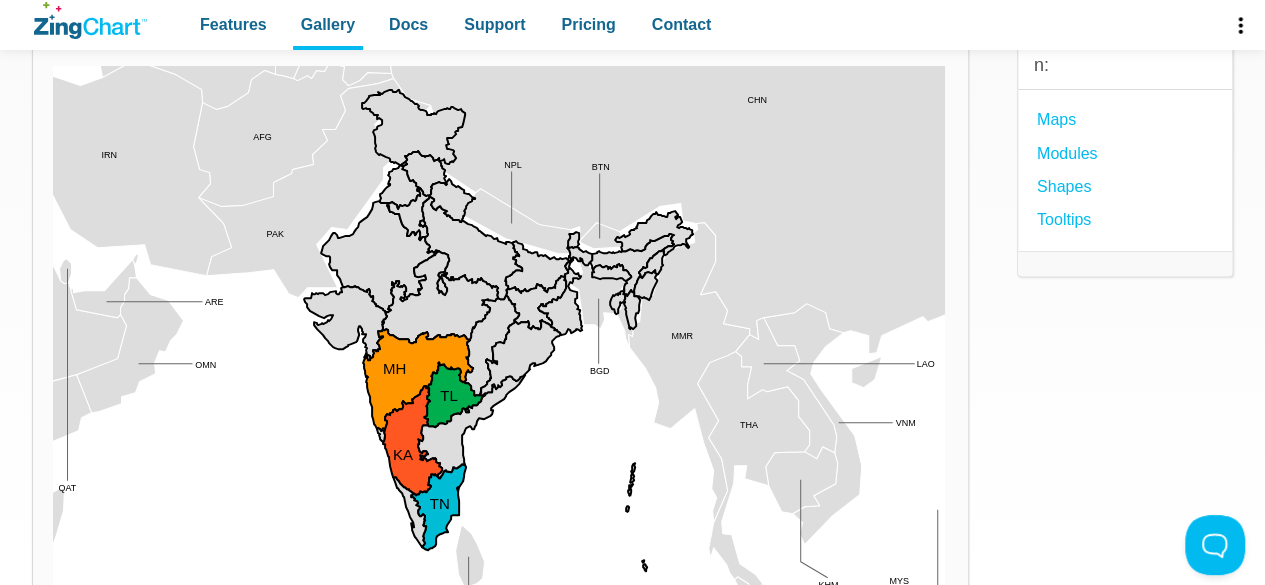 scroll, scrollTop: 200, scrollLeft: 0, axis: vertical 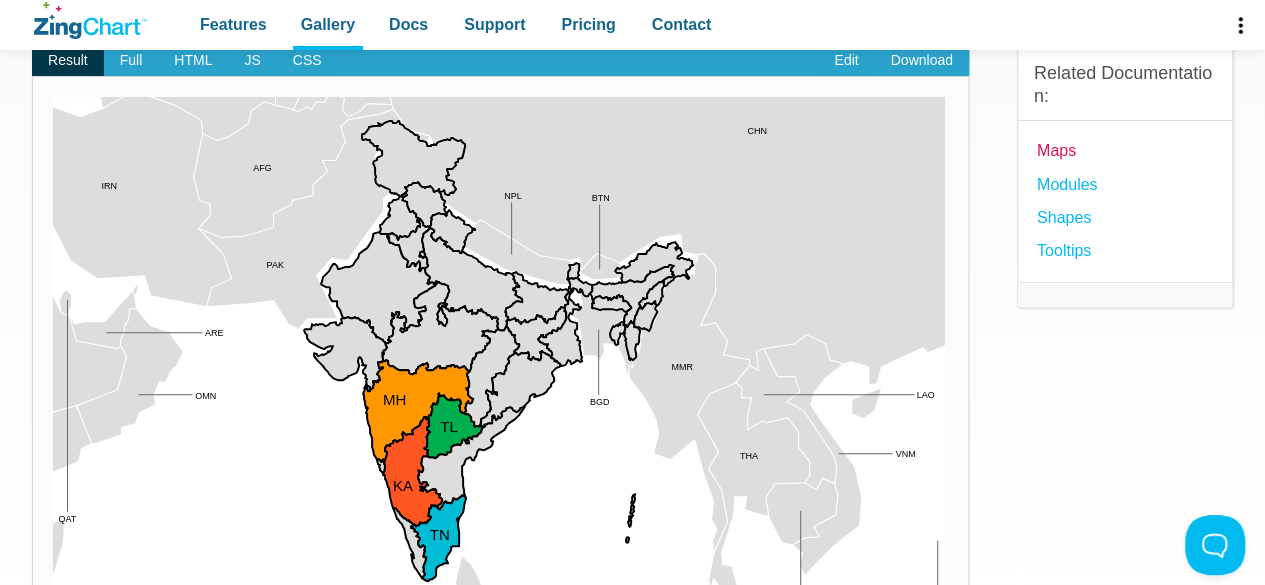 click on "Maps" at bounding box center [1056, 150] 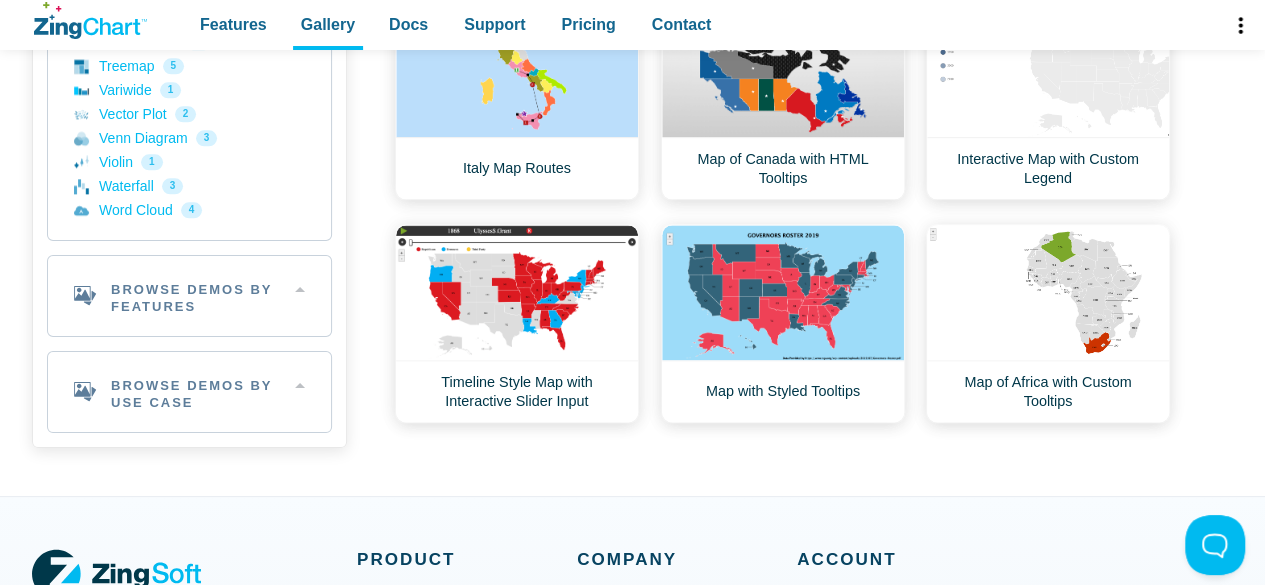 scroll, scrollTop: 1126, scrollLeft: 0, axis: vertical 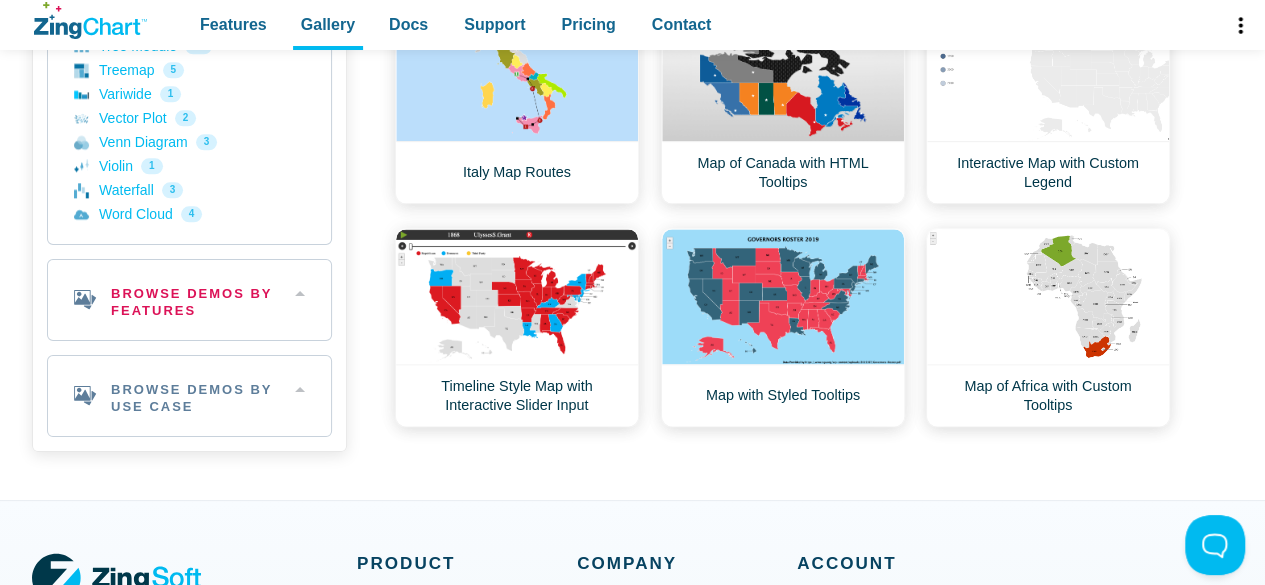 click on "Browse Demos By Features" at bounding box center [189, 300] 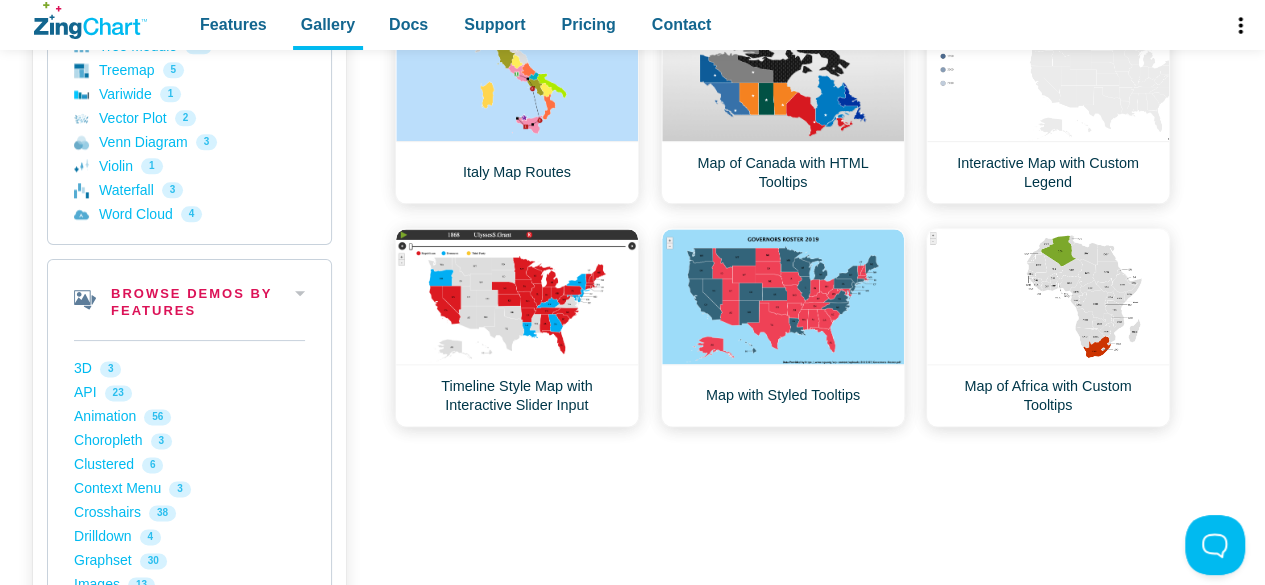scroll, scrollTop: 1226, scrollLeft: 0, axis: vertical 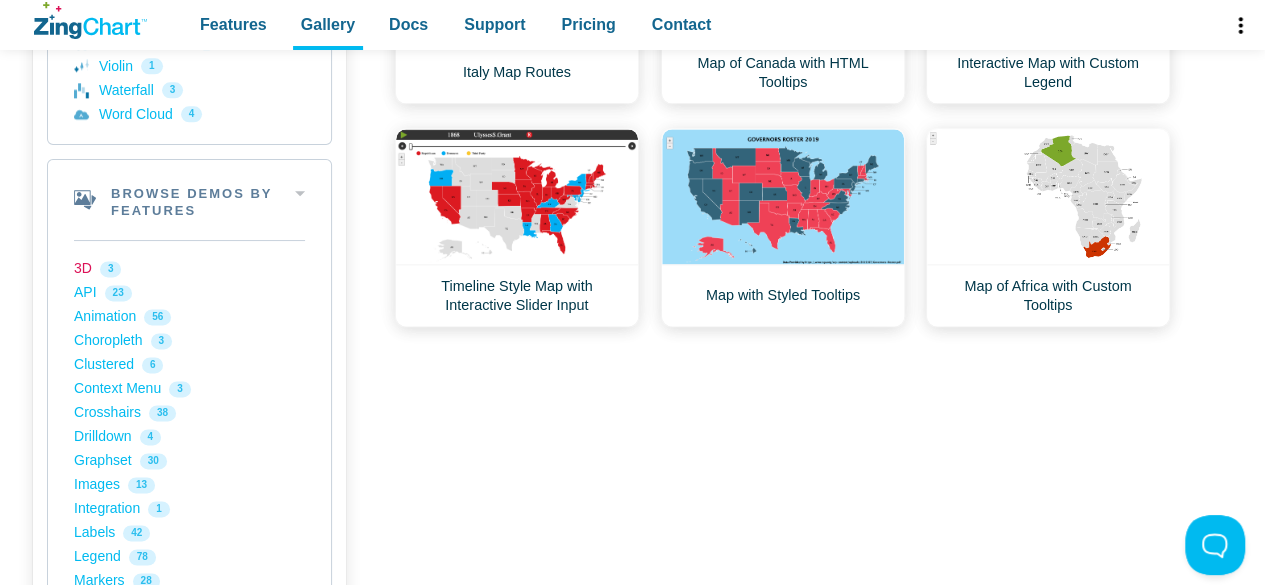 click on "3D
3" at bounding box center [189, 269] 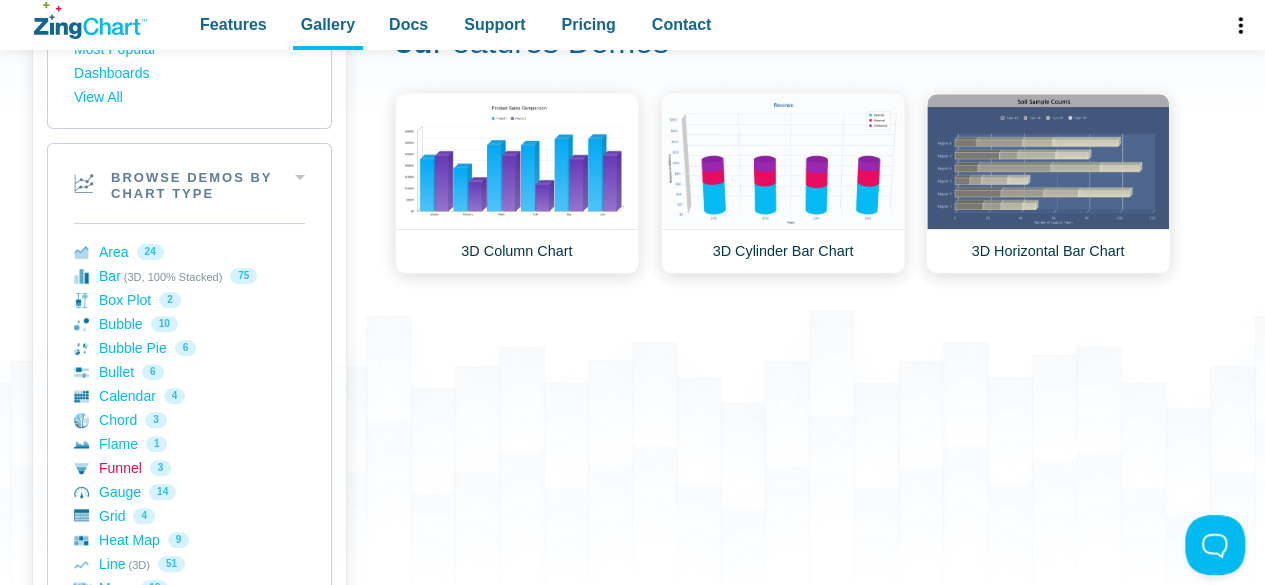 scroll, scrollTop: 0, scrollLeft: 0, axis: both 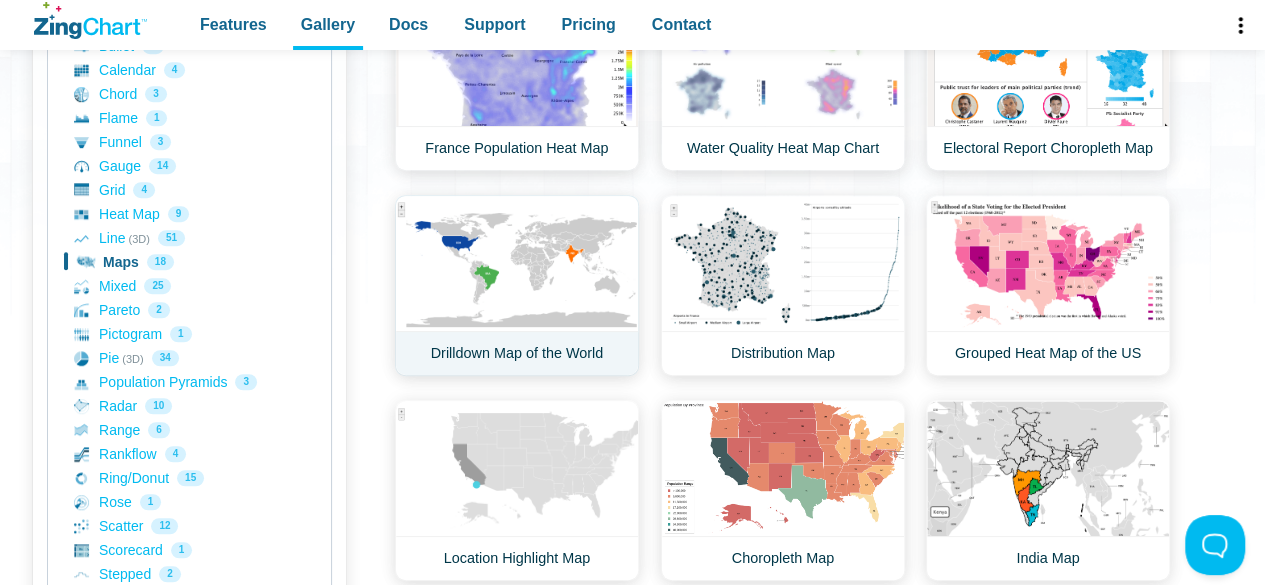 click on "Drilldown Map of the World" at bounding box center [517, 285] 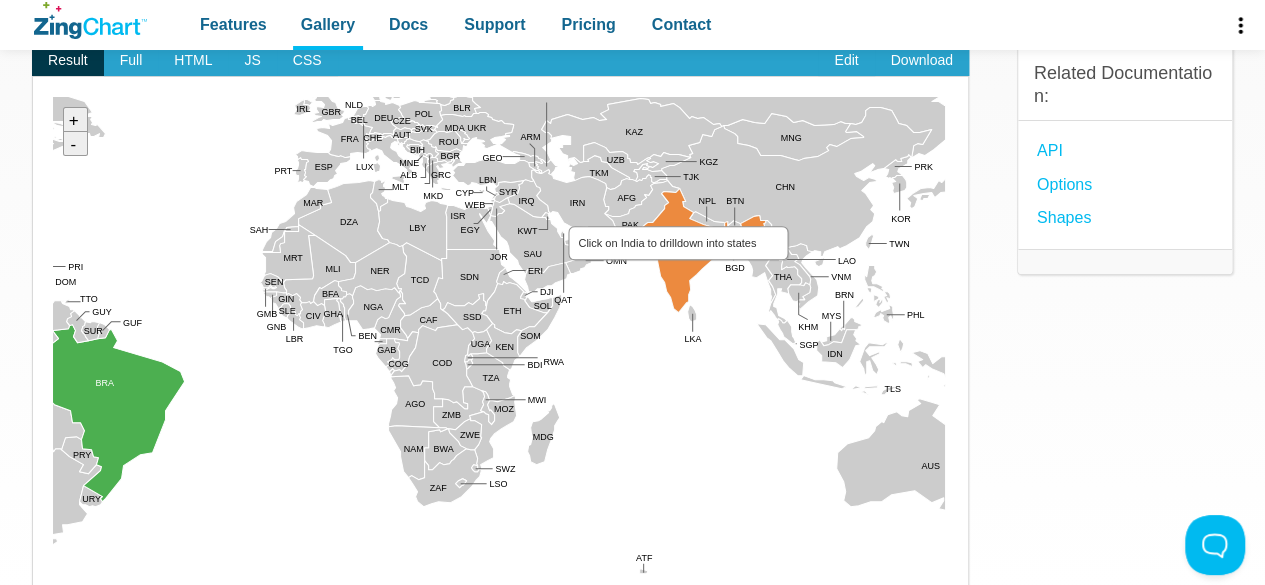 scroll, scrollTop: 0, scrollLeft: 0, axis: both 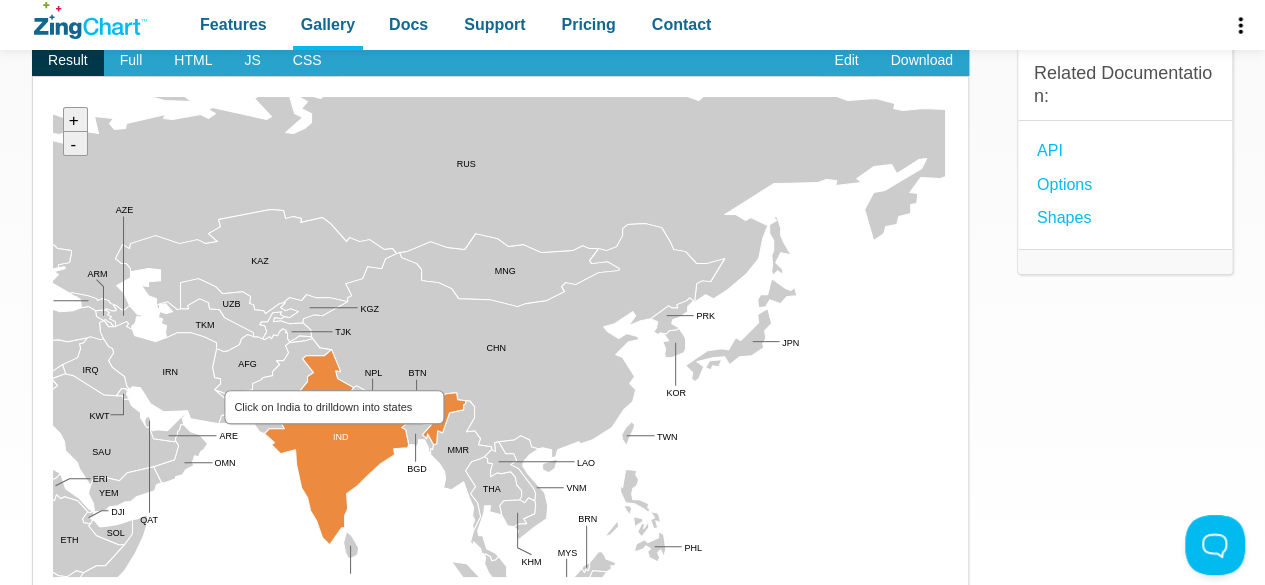 click at bounding box center [53, 577] 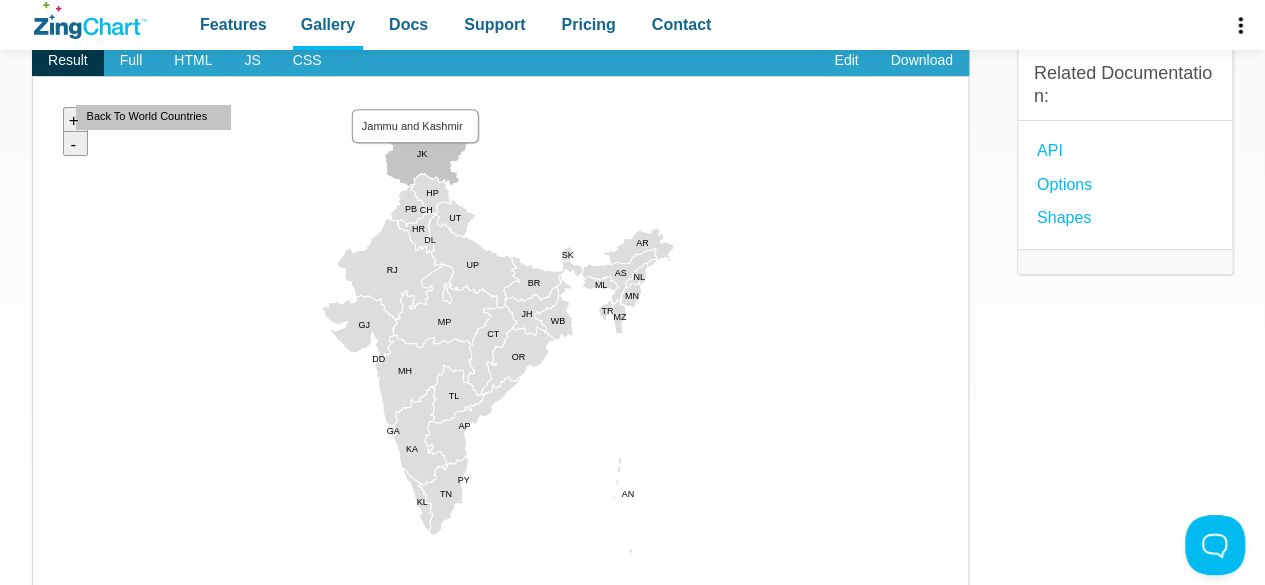 click at bounding box center [53, 577] 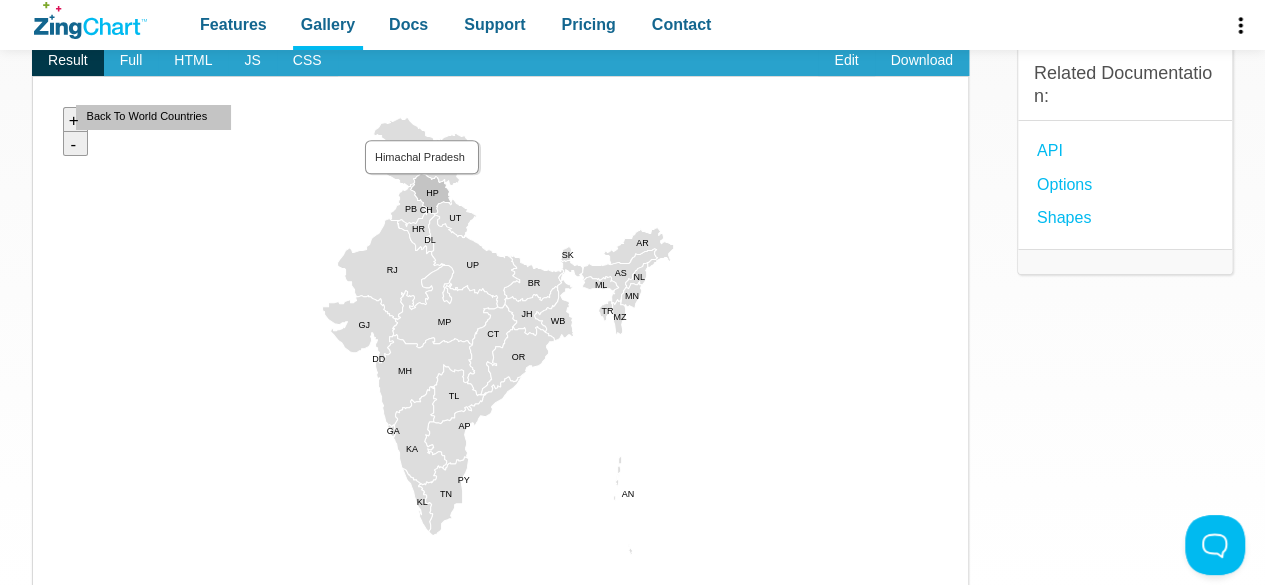 click at bounding box center [53, 577] 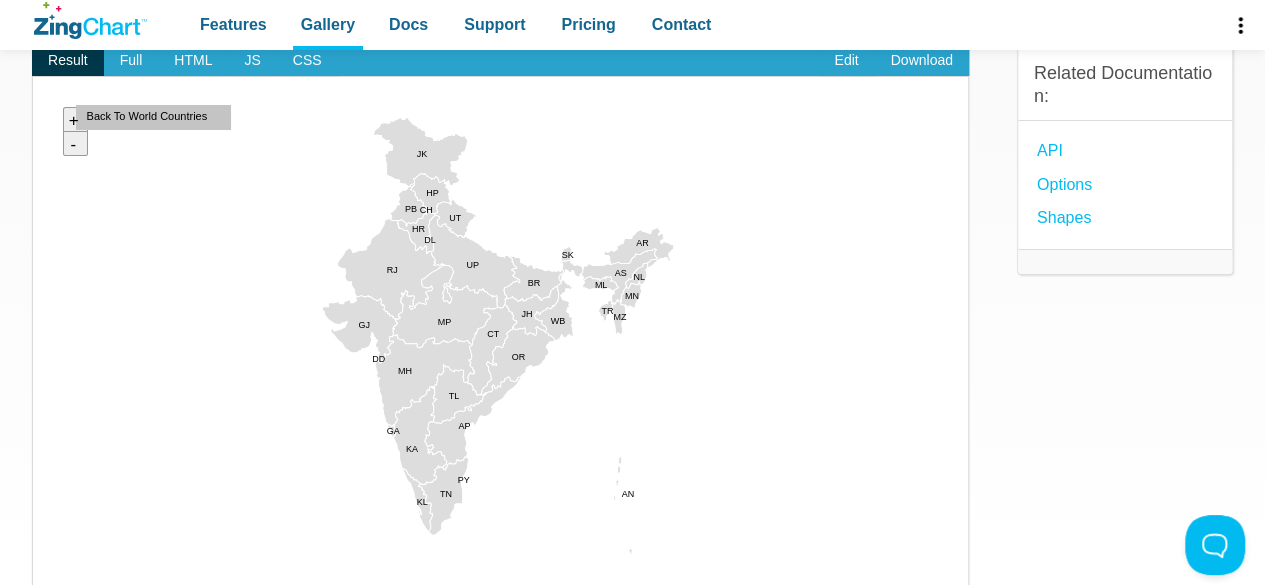 click at bounding box center [53, 577] 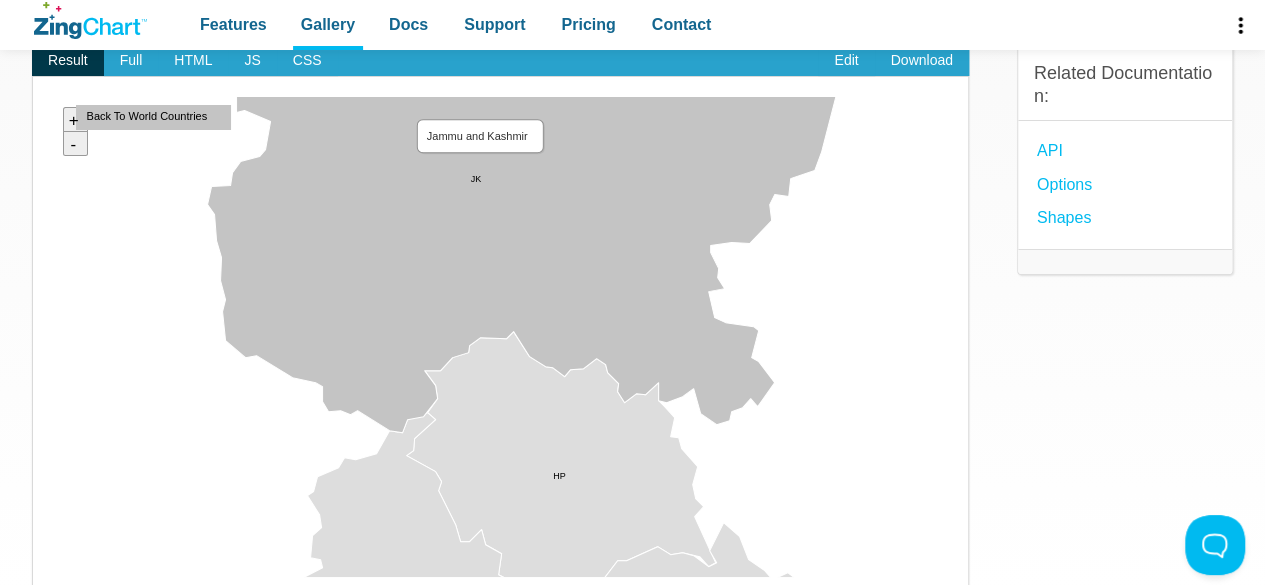 click at bounding box center [53, 577] 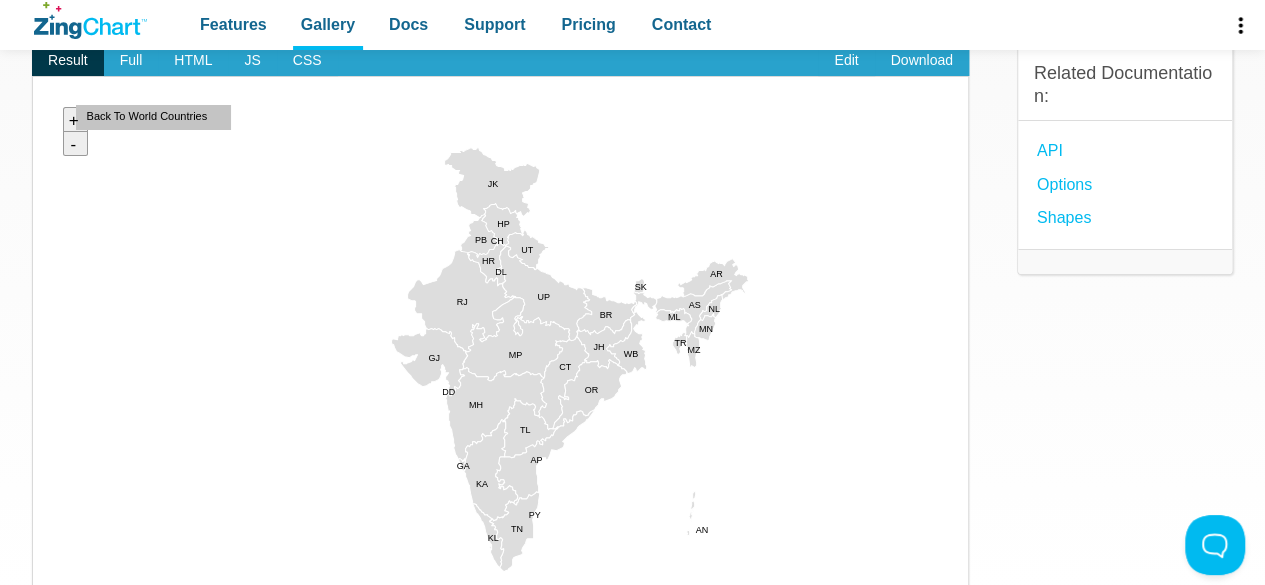 drag, startPoint x: 726, startPoint y: 367, endPoint x: 798, endPoint y: 399, distance: 78.79086 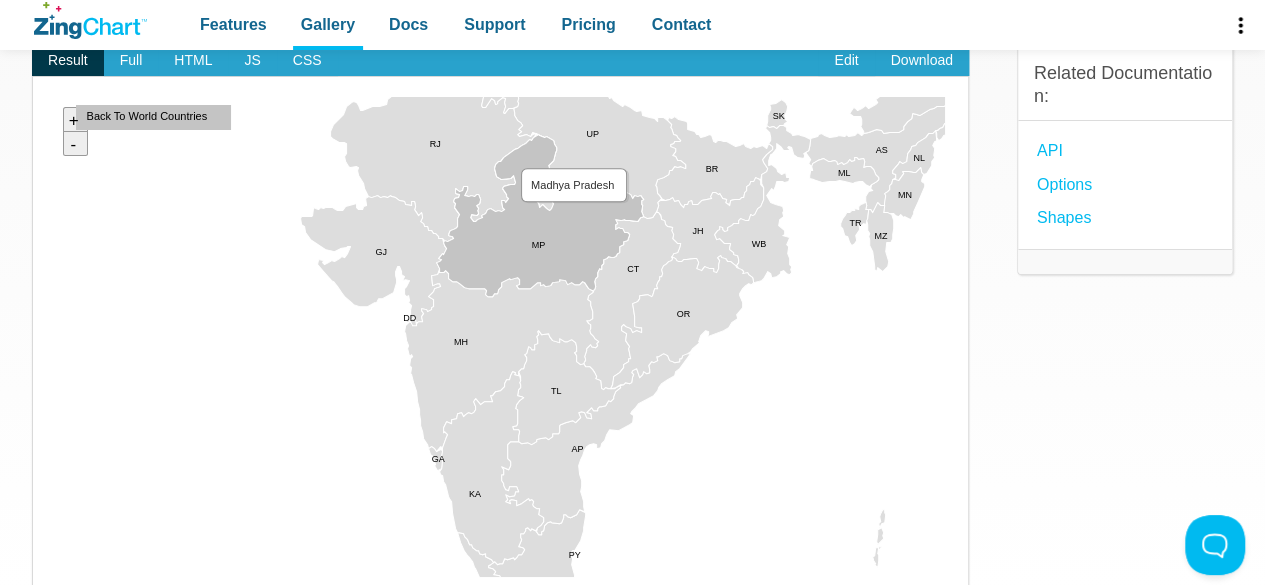 drag, startPoint x: 342, startPoint y: 360, endPoint x: 580, endPoint y: 240, distance: 266.5408 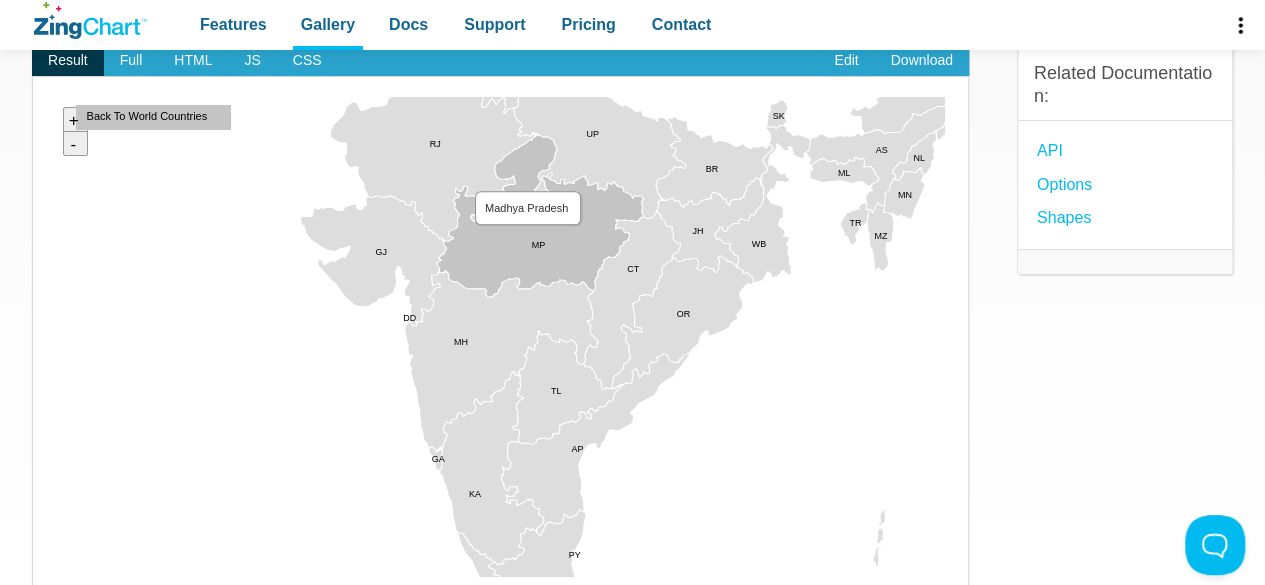 click at bounding box center (53, 577) 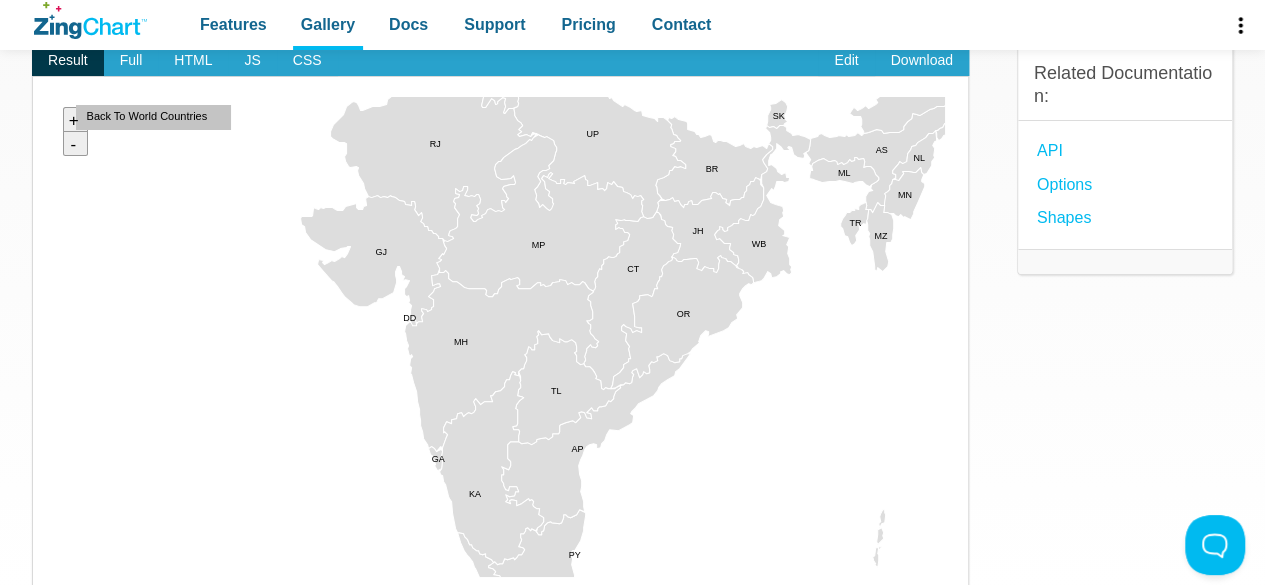 click at bounding box center [53, 577] 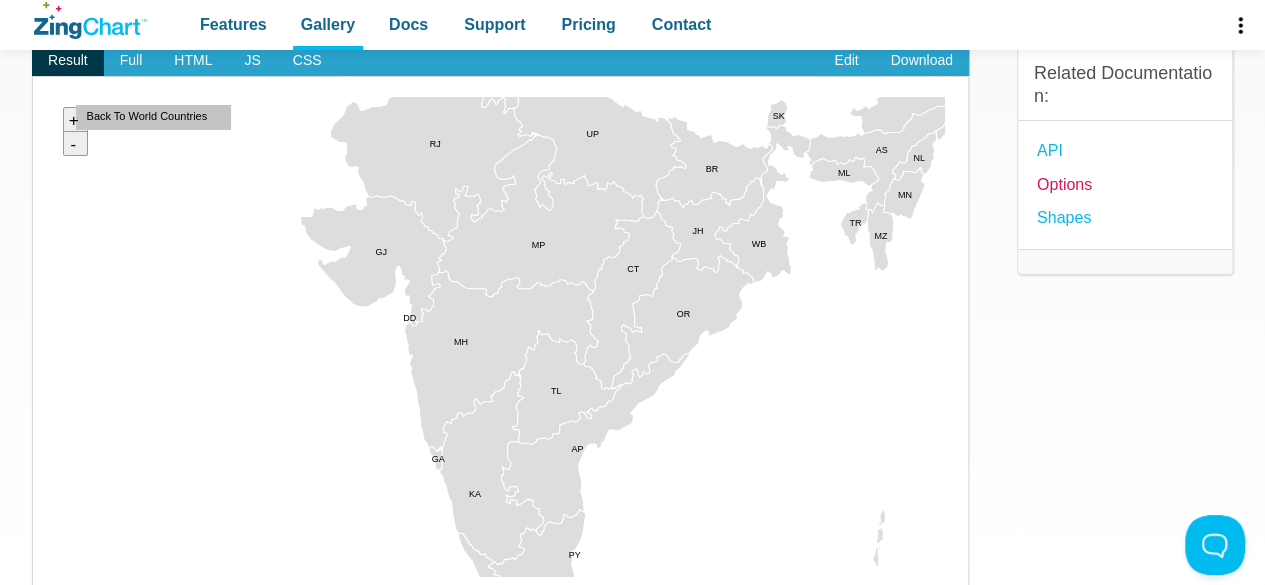 click on "options" at bounding box center [1064, 184] 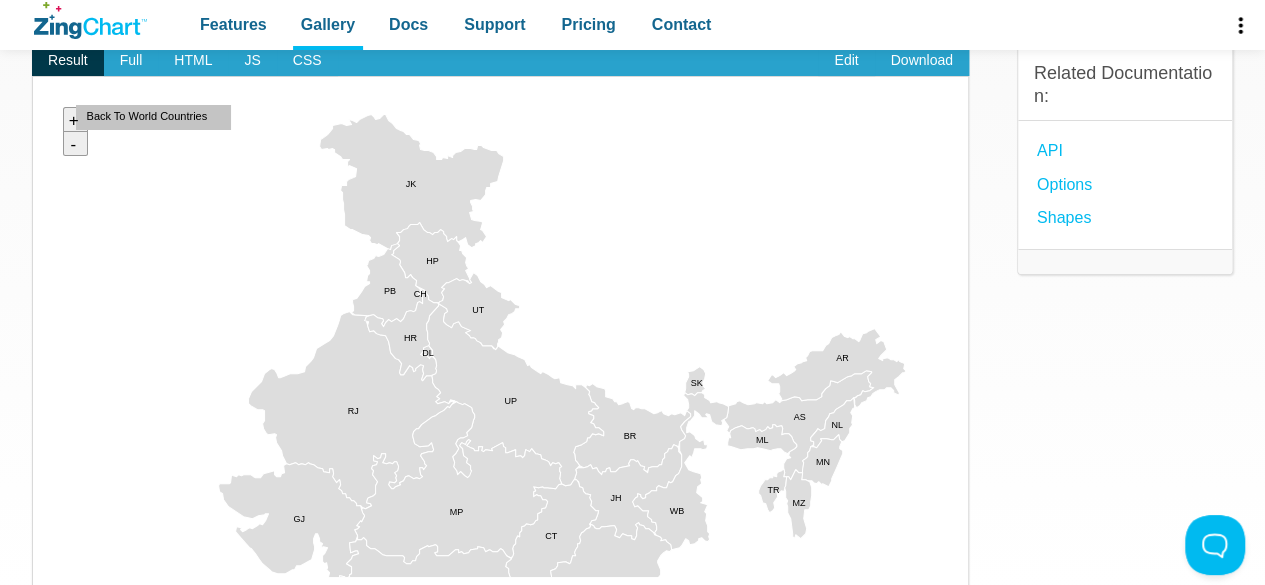 drag, startPoint x: 264, startPoint y: 226, endPoint x: 182, endPoint y: 493, distance: 279.30807 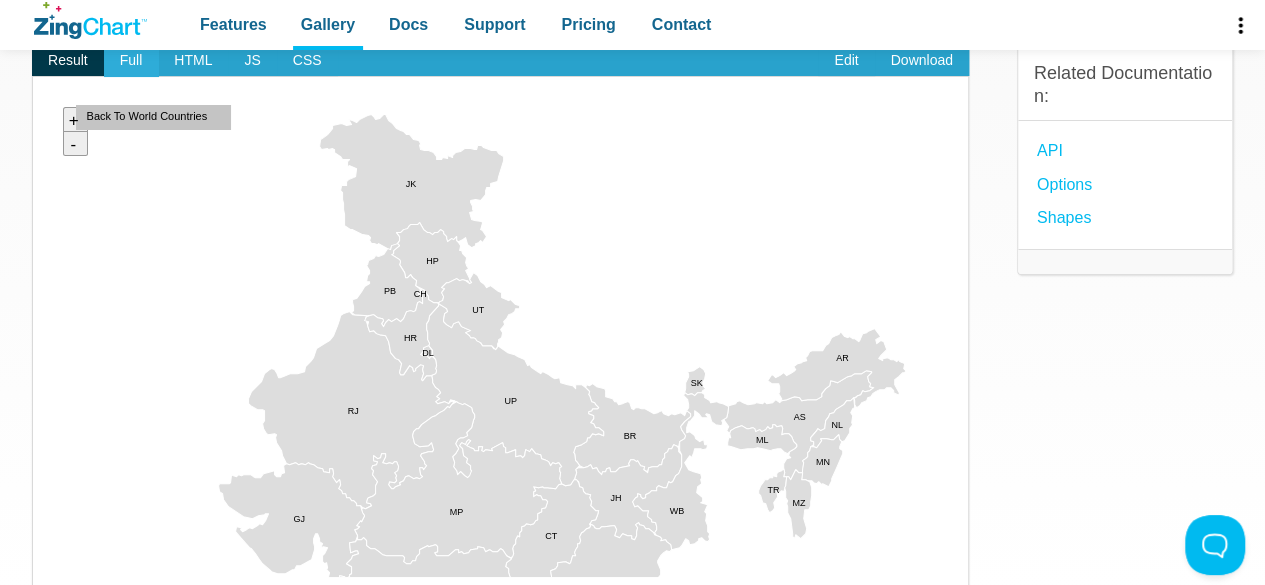 click on "Full" at bounding box center (131, 61) 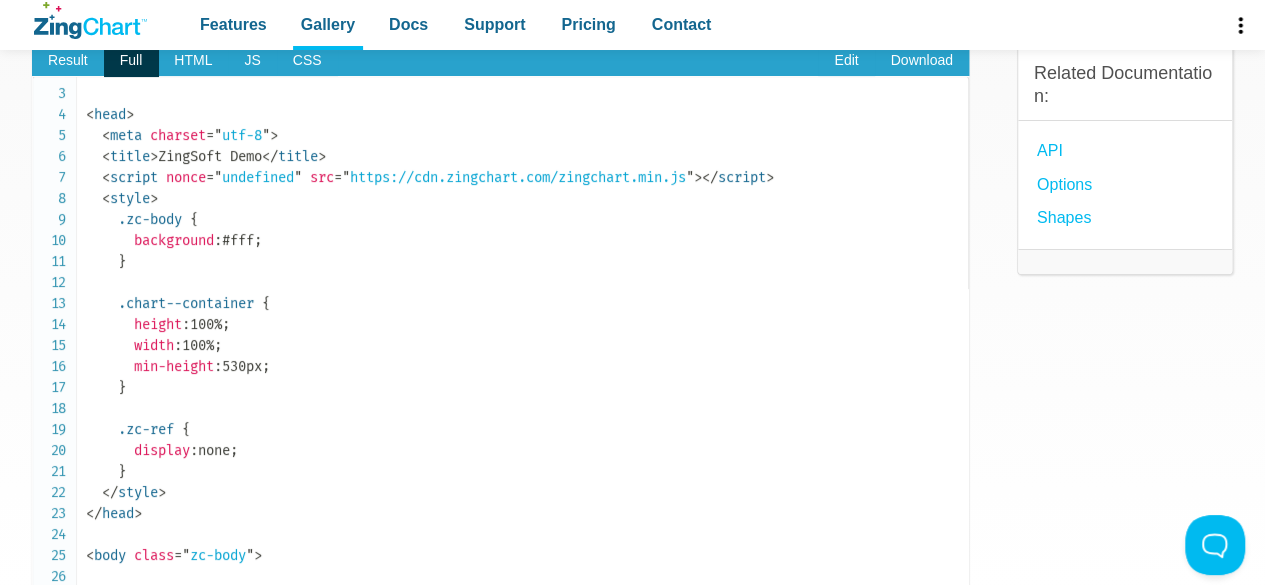 scroll, scrollTop: 0, scrollLeft: 0, axis: both 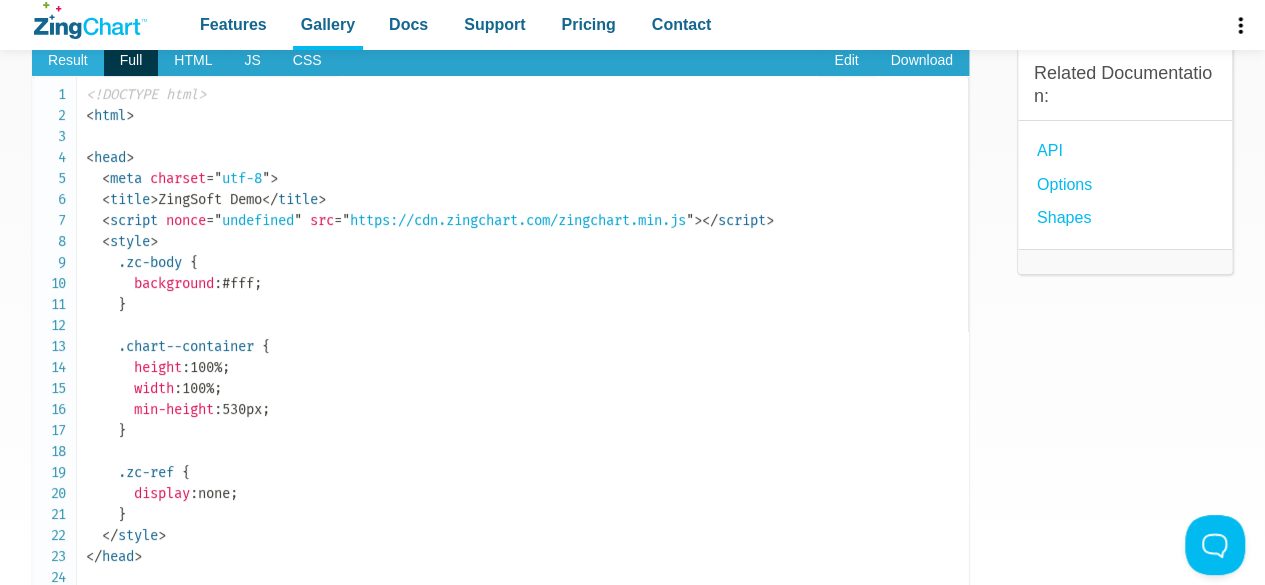 click on "Result" at bounding box center [68, 61] 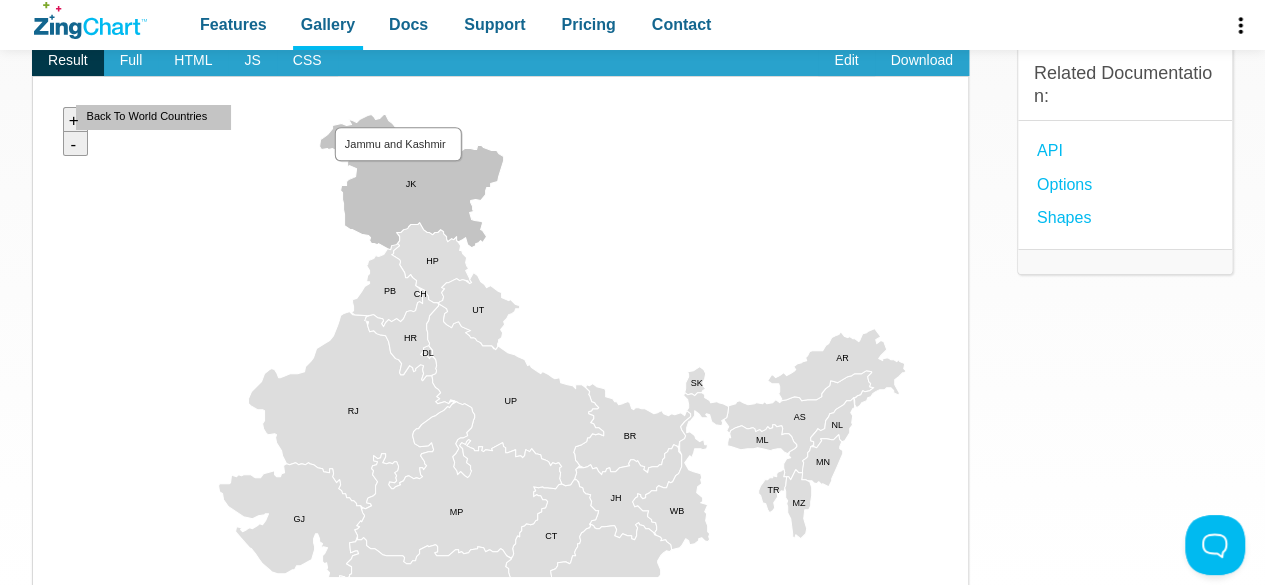 click at bounding box center [53, 577] 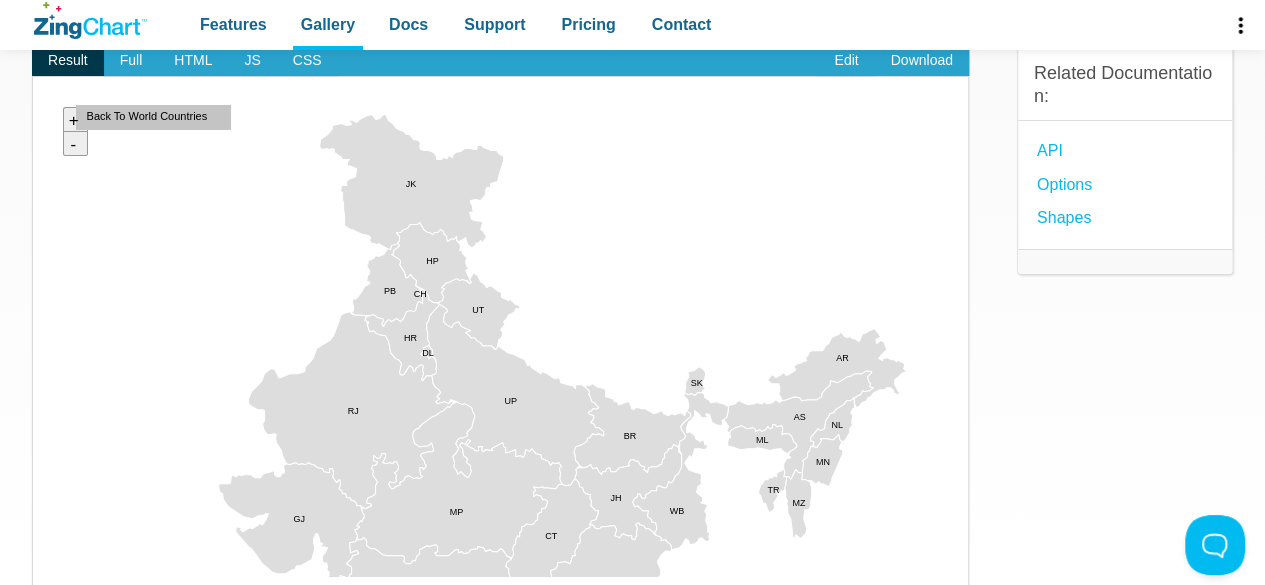 click at bounding box center (53, 577) 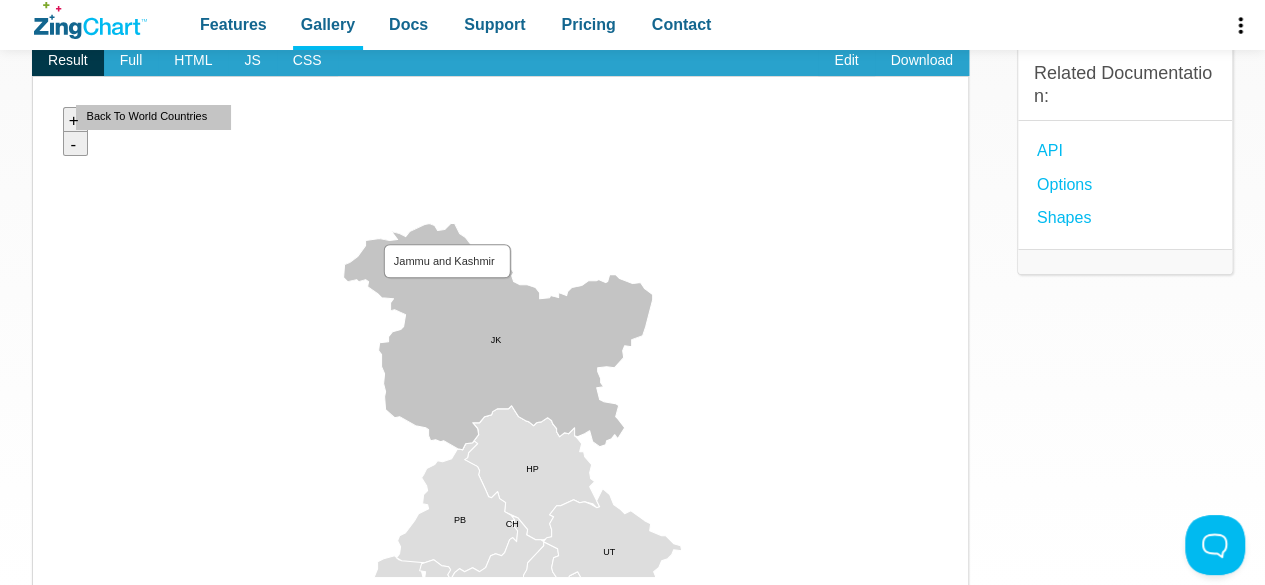 click at bounding box center (53, 577) 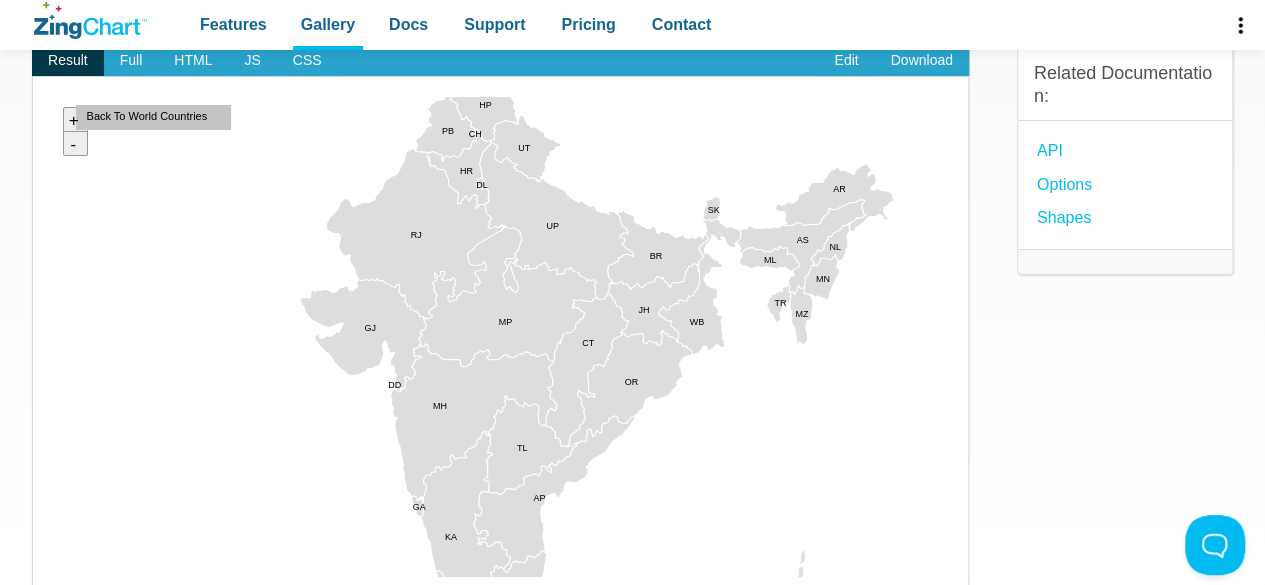 drag, startPoint x: 579, startPoint y: 225, endPoint x: 587, endPoint y: 179, distance: 46.69047 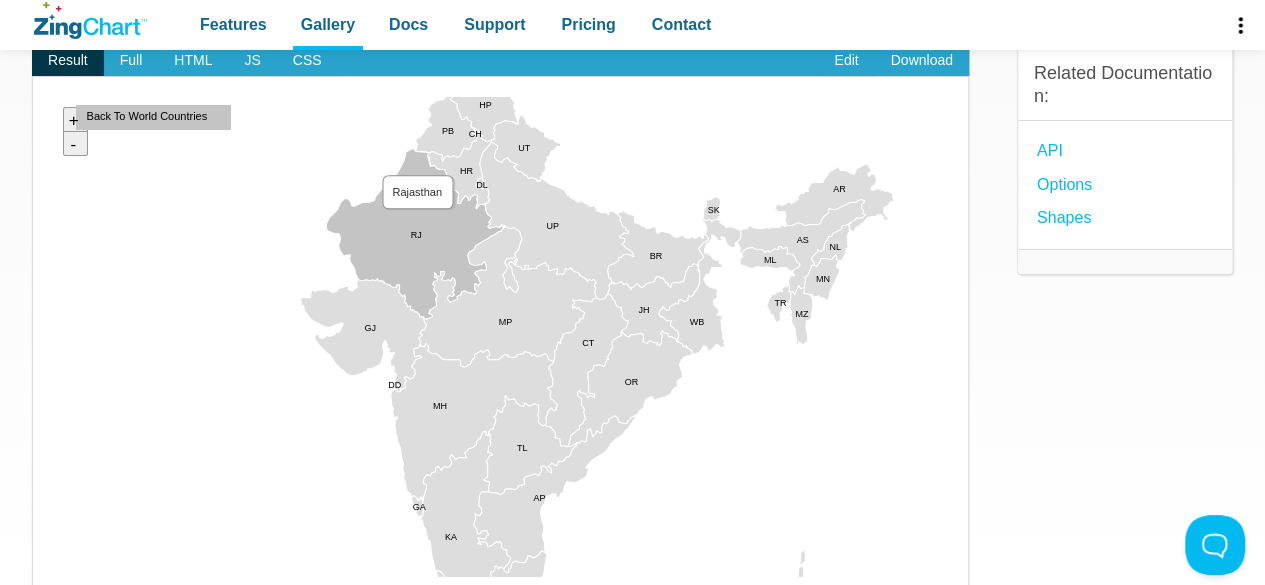 click at bounding box center (53, 577) 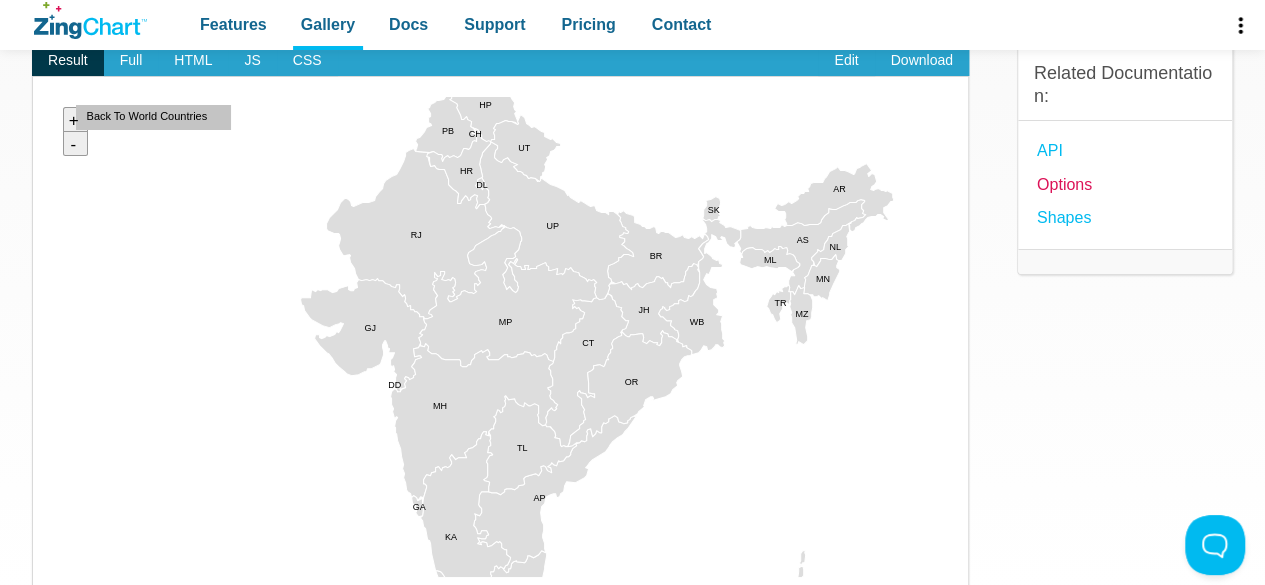 click on "options" at bounding box center (1064, 184) 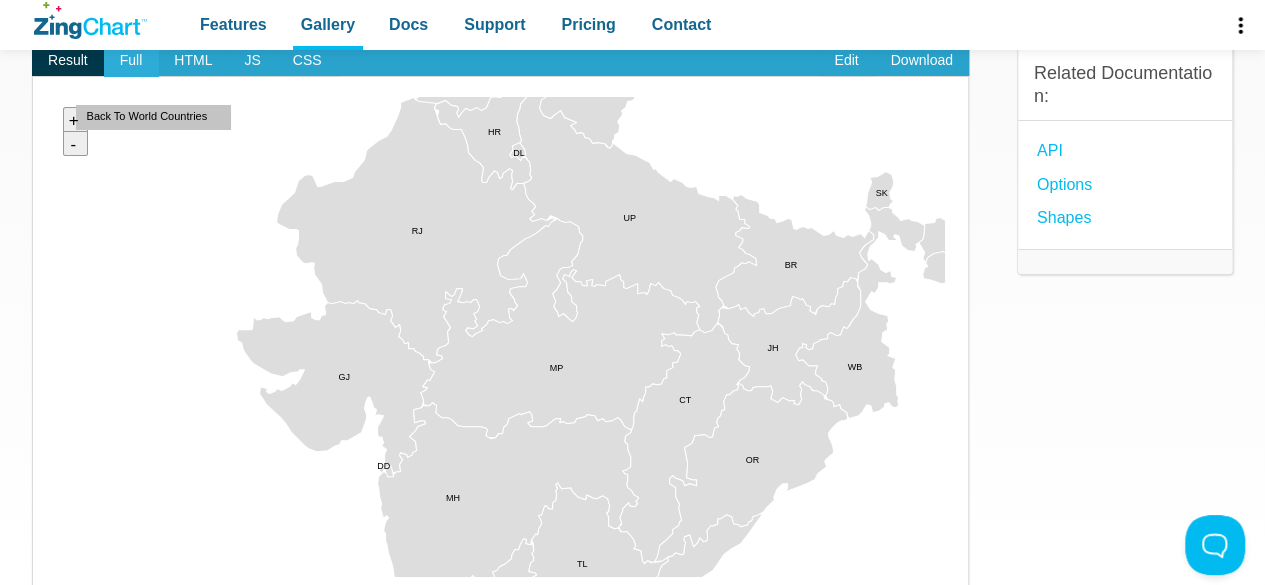 click on "Full" at bounding box center (131, 61) 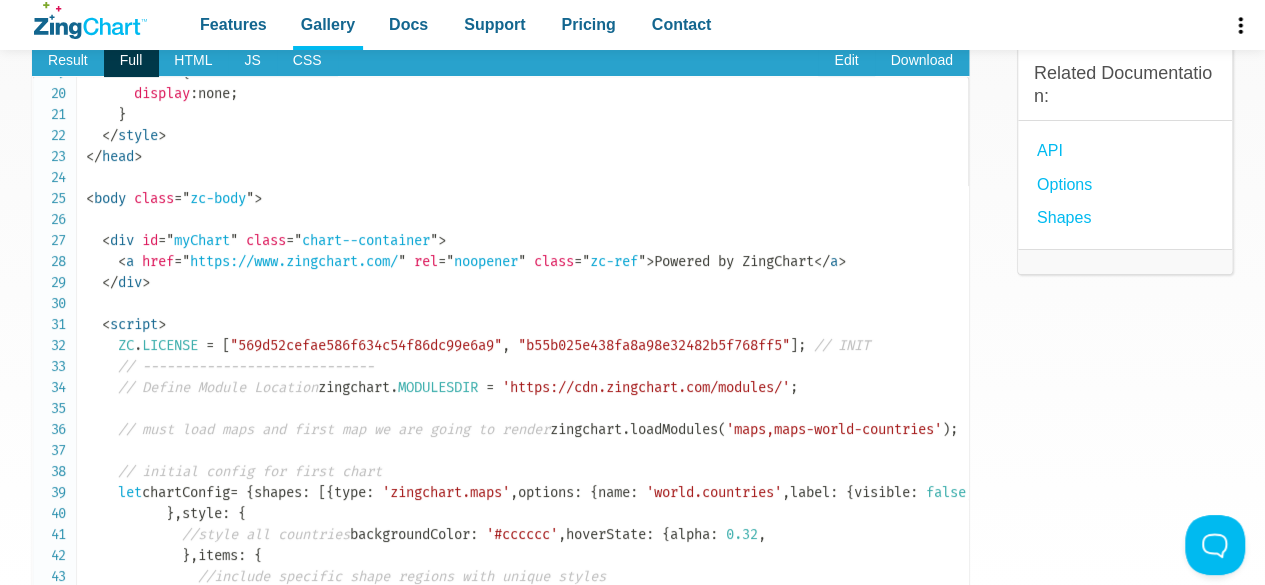 scroll, scrollTop: 500, scrollLeft: 0, axis: vertical 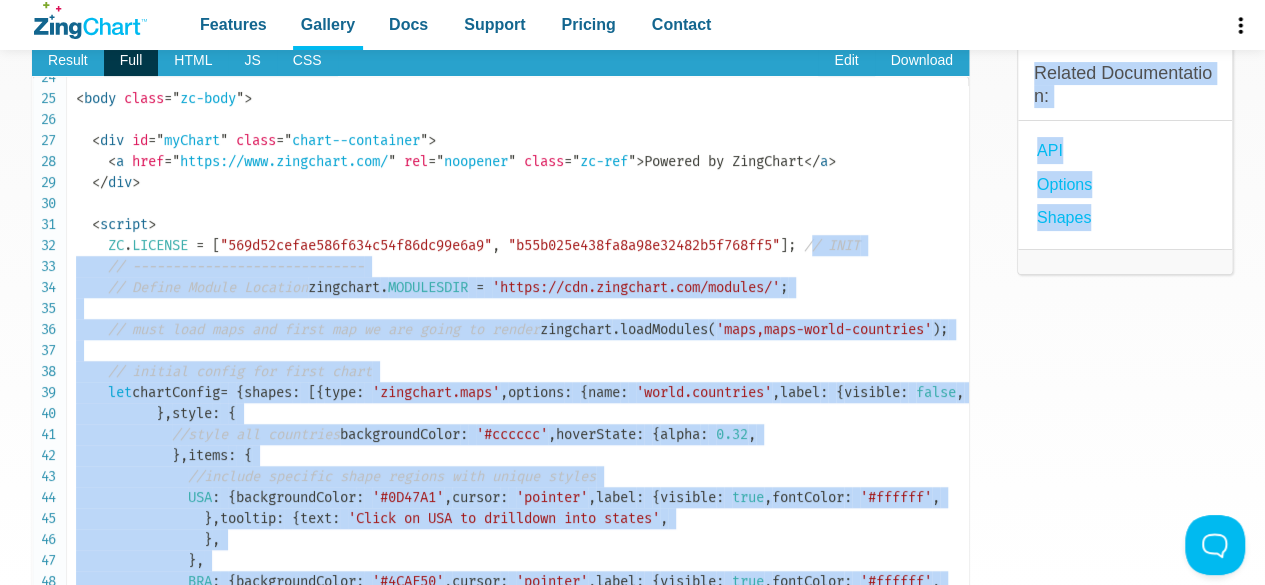 drag, startPoint x: 908, startPoint y: 297, endPoint x: 1022, endPoint y: 299, distance: 114.01754 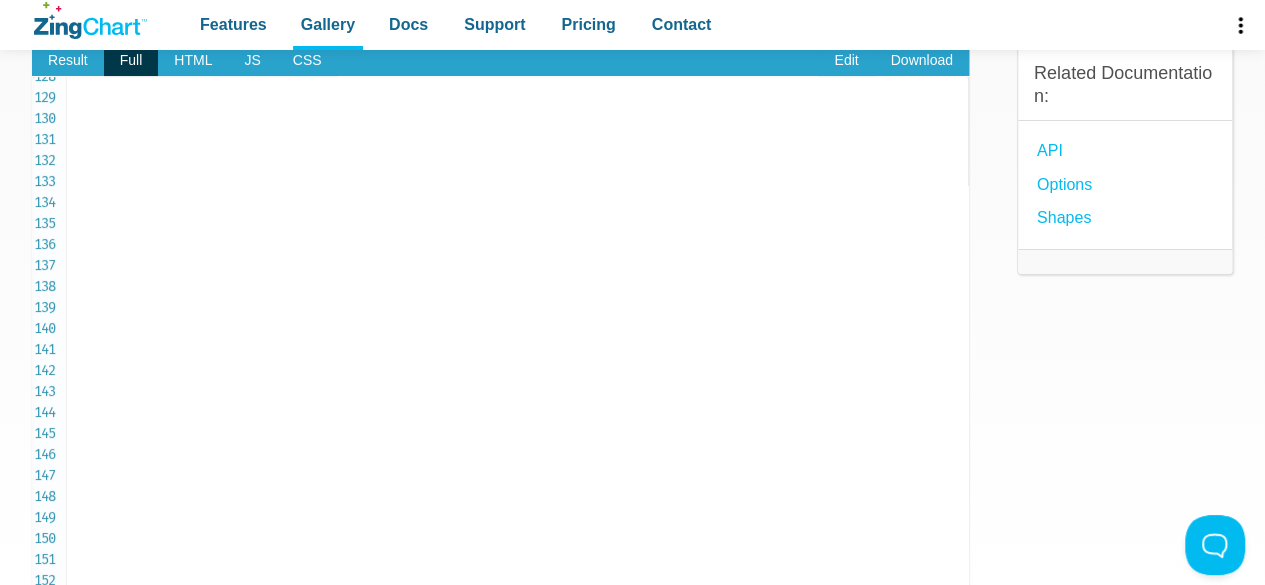 scroll, scrollTop: 2700, scrollLeft: 10, axis: both 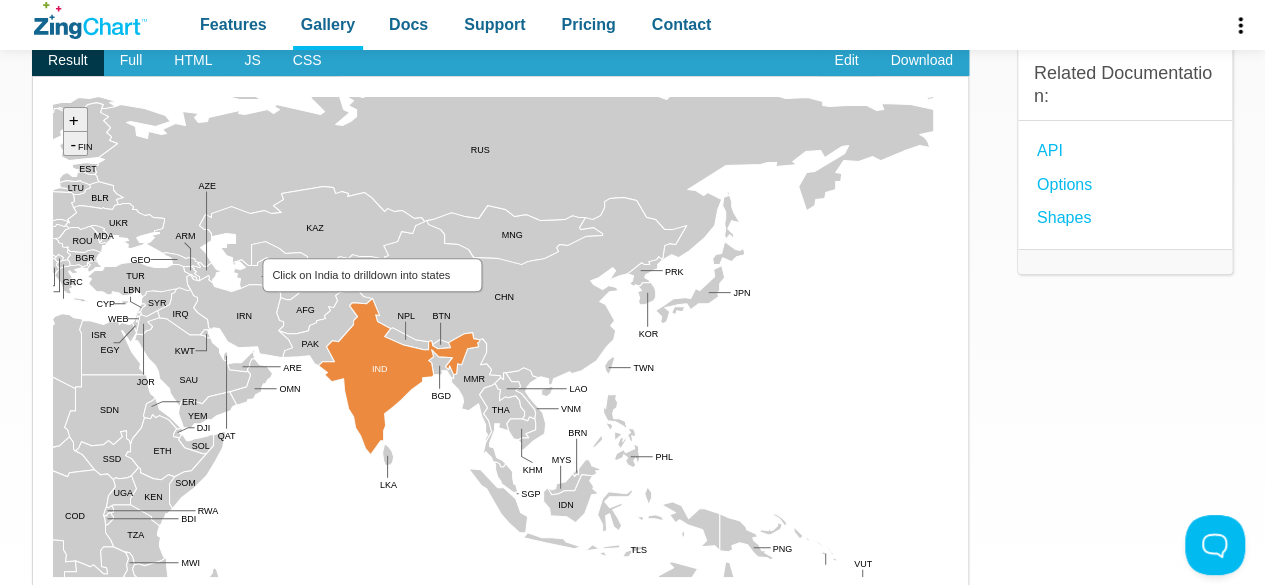 click at bounding box center (53, 577) 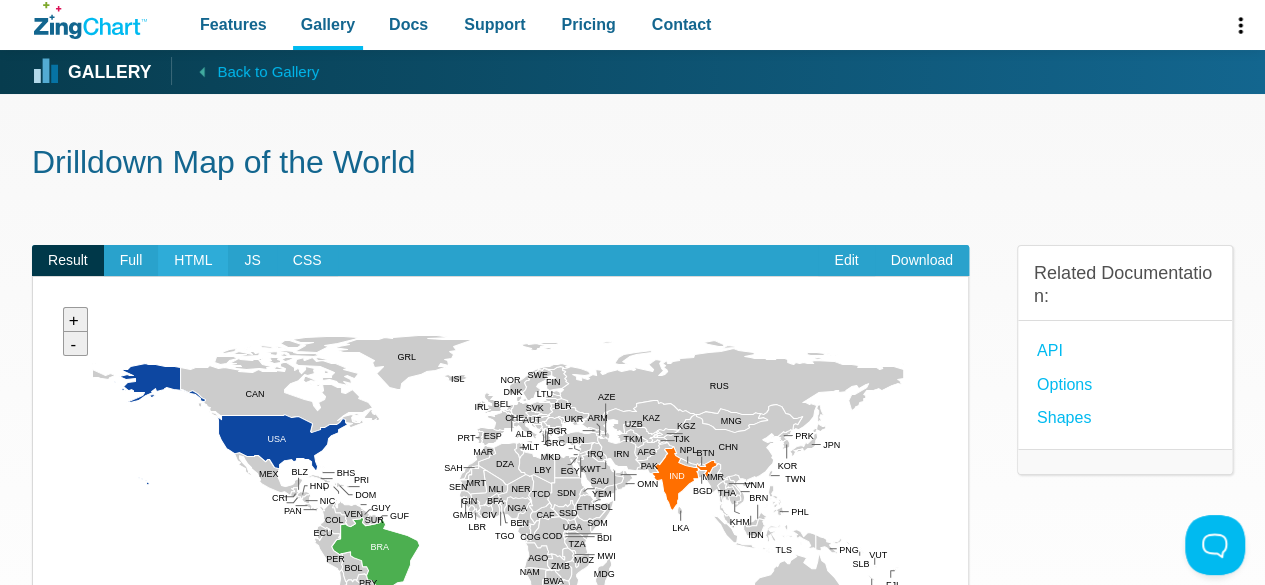 scroll, scrollTop: 0, scrollLeft: 0, axis: both 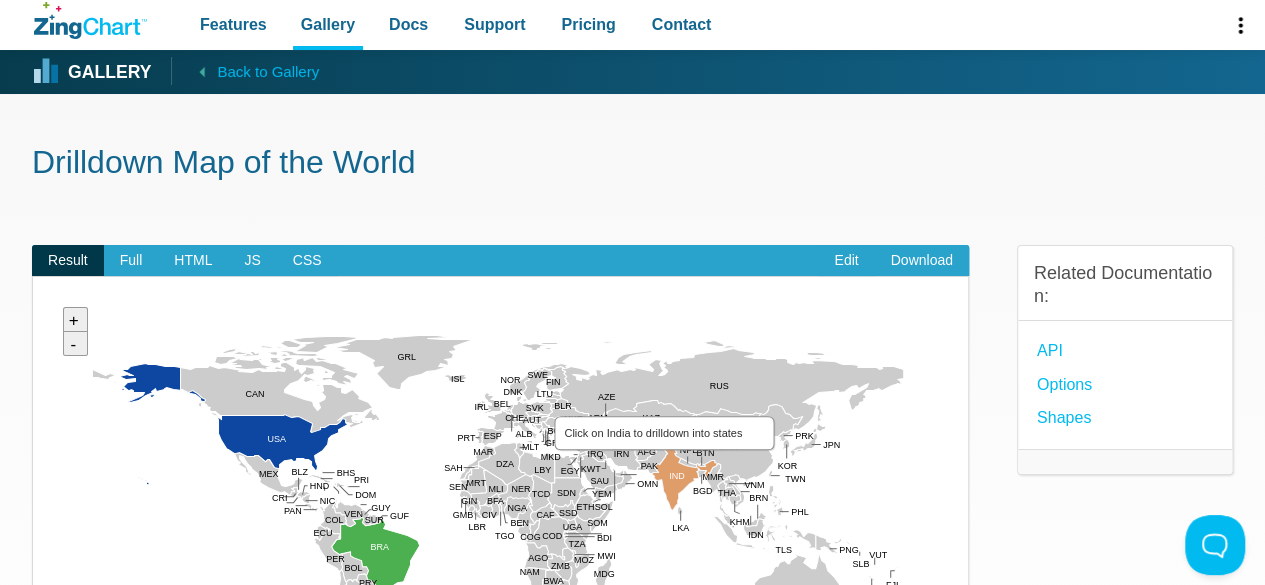 click at bounding box center (53, 777) 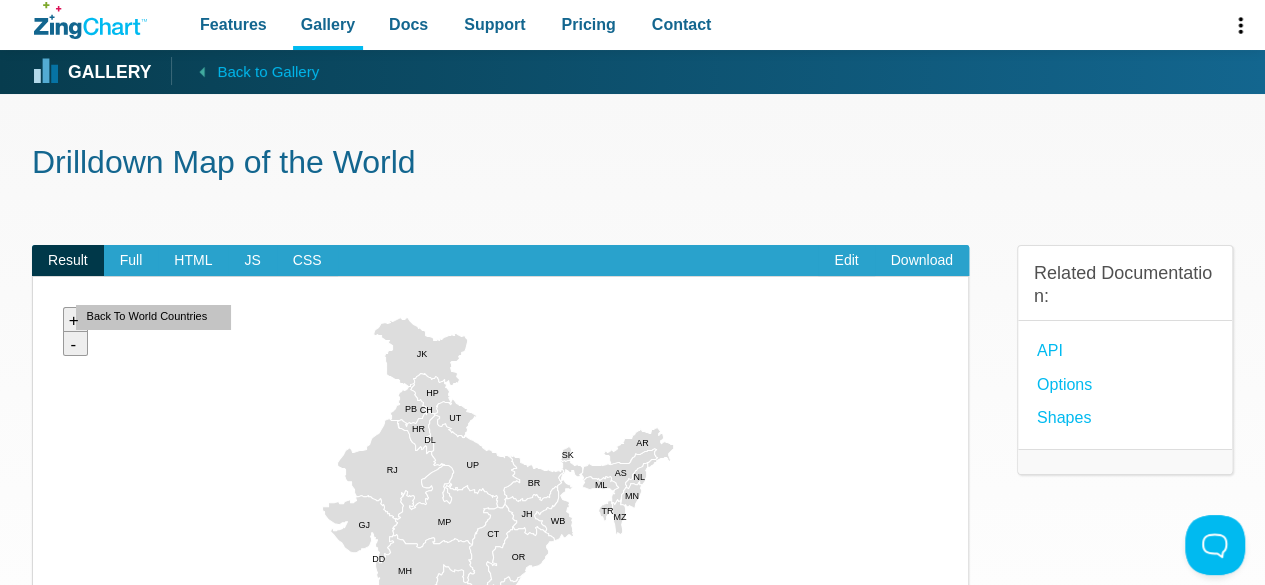 scroll, scrollTop: 200, scrollLeft: 0, axis: vertical 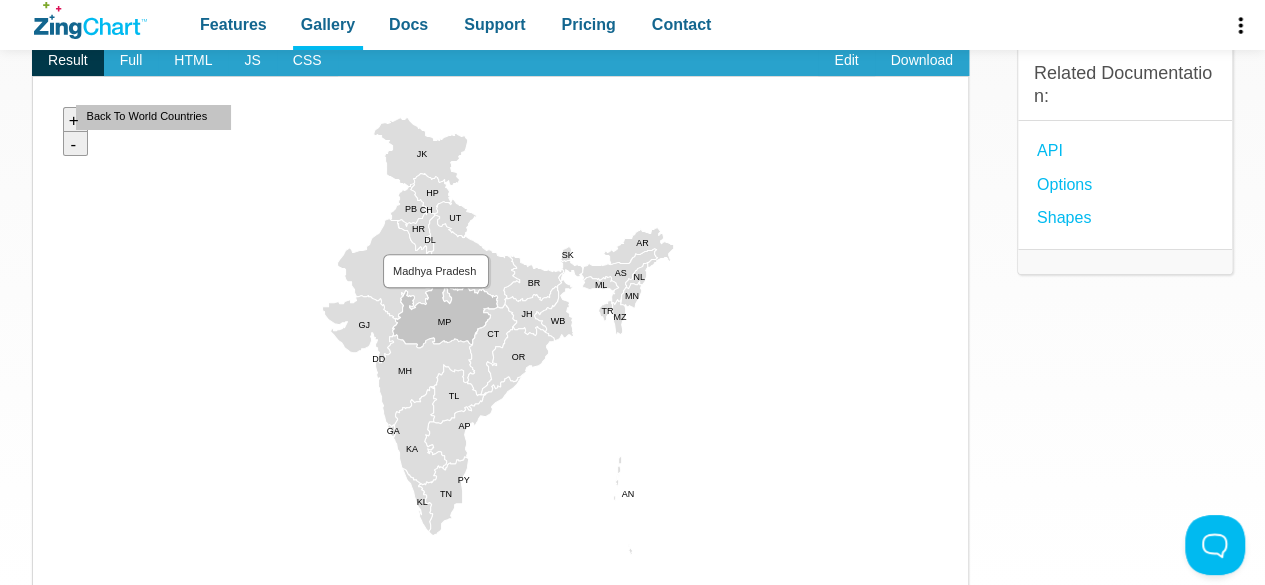 click at bounding box center (53, 577) 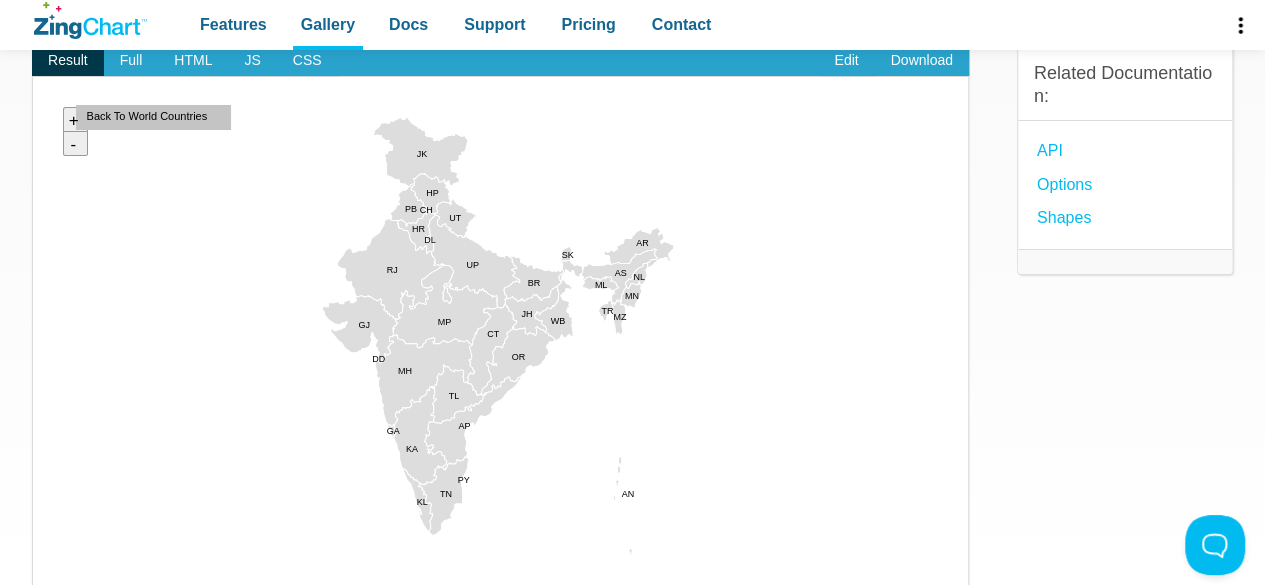 click at bounding box center (53, 577) 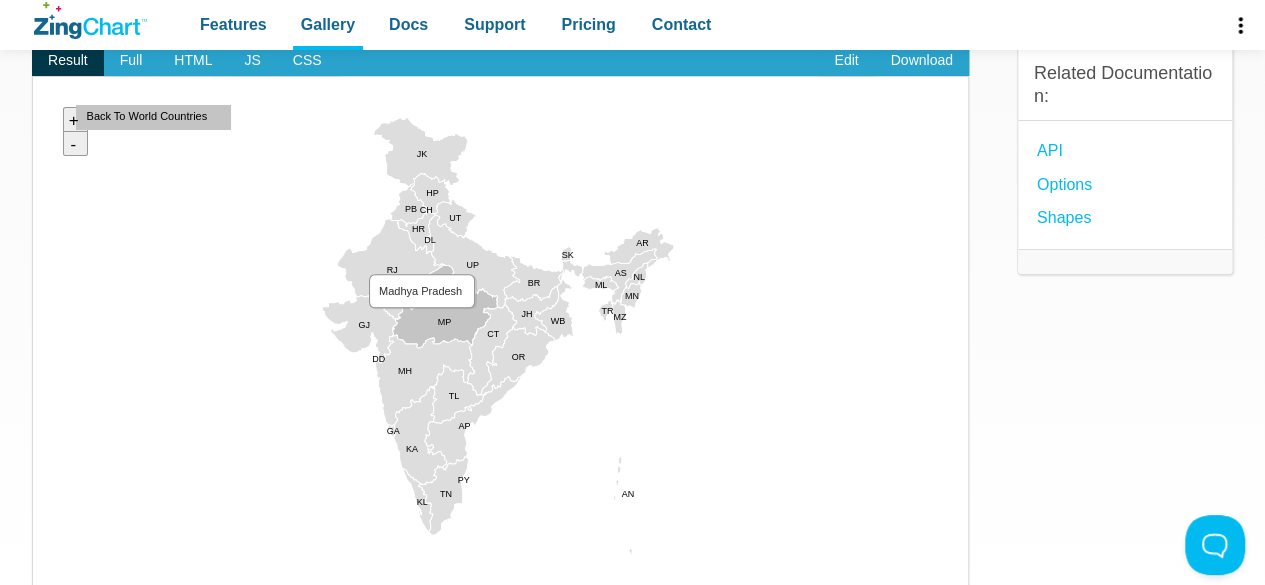 click at bounding box center (53, 577) 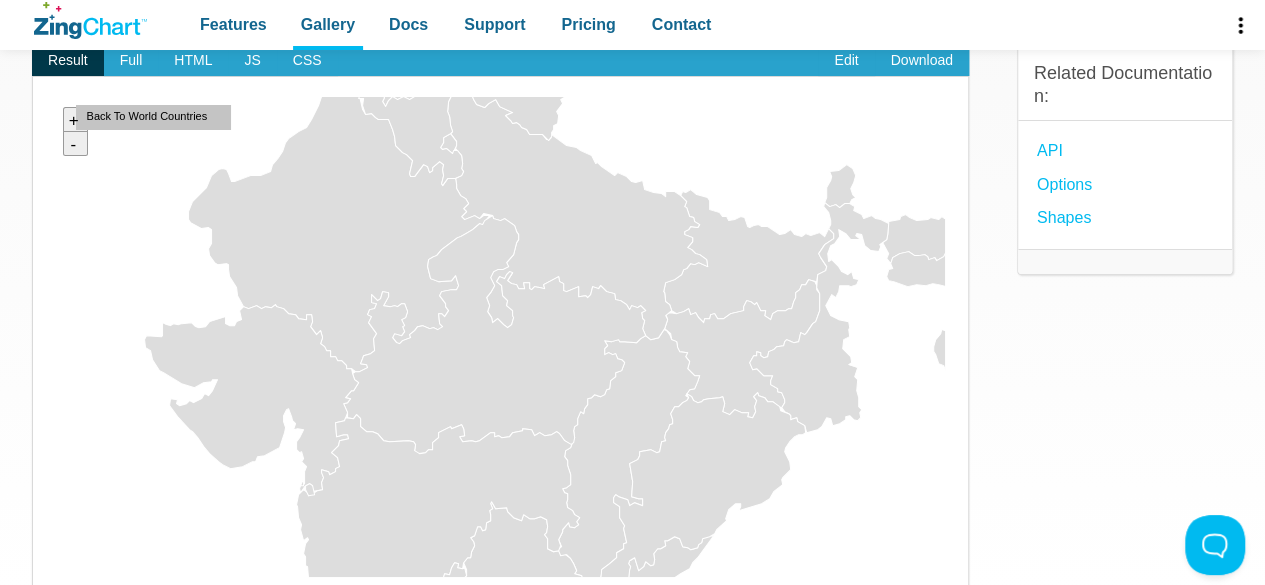 click on "+ - Back To World Countries" at bounding box center (499, 337) 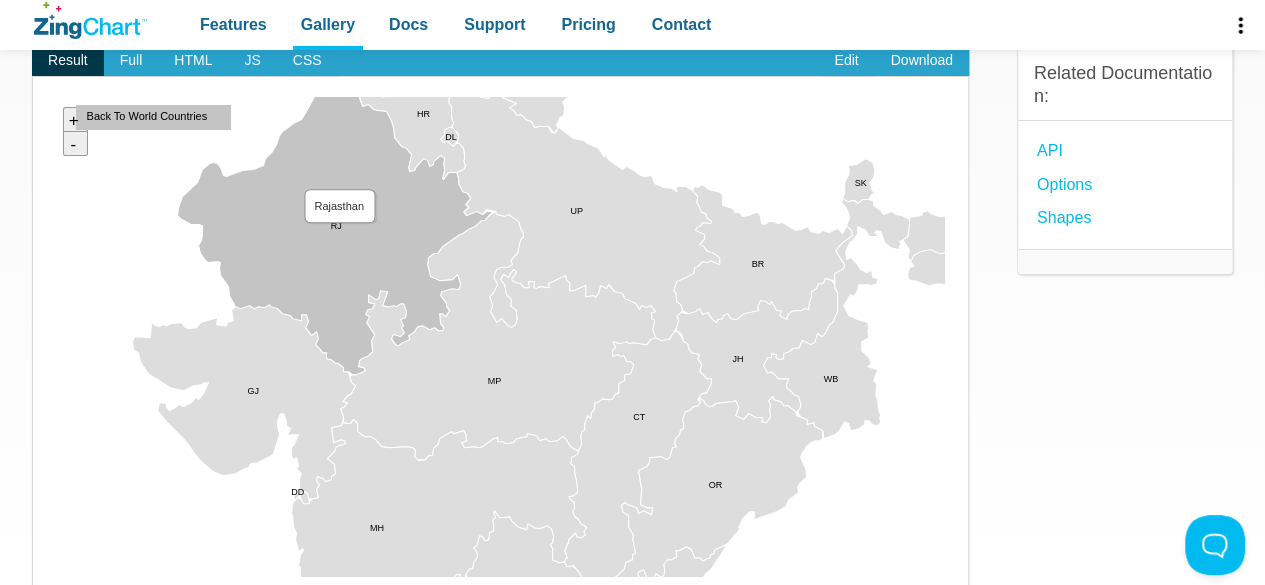 click at bounding box center (53, 577) 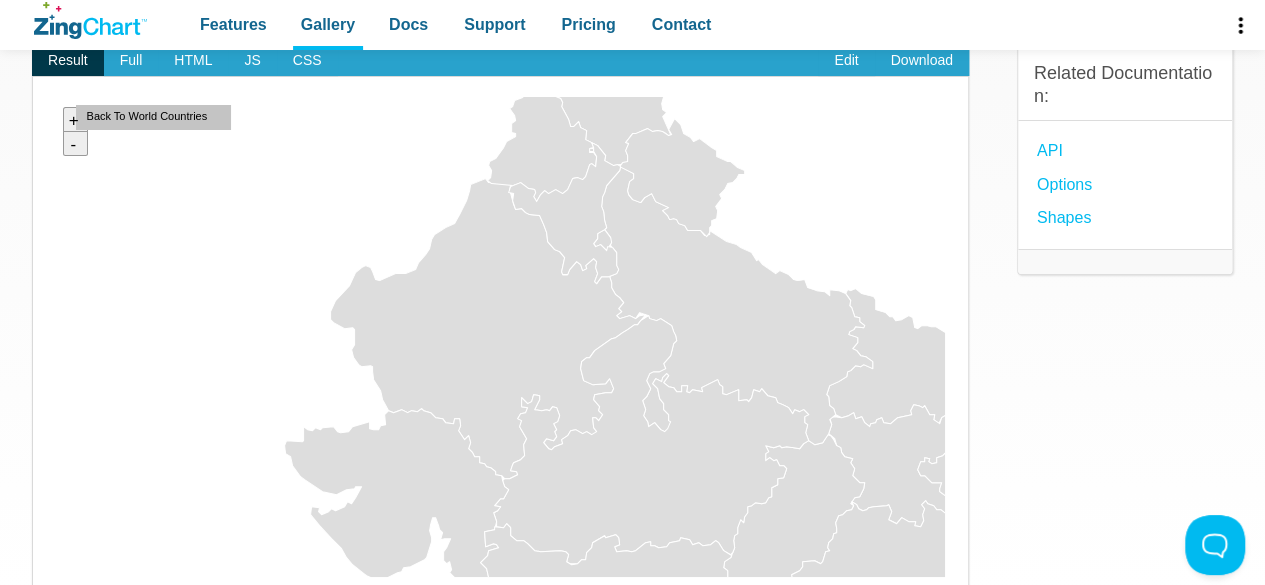 click at bounding box center [499, 337] 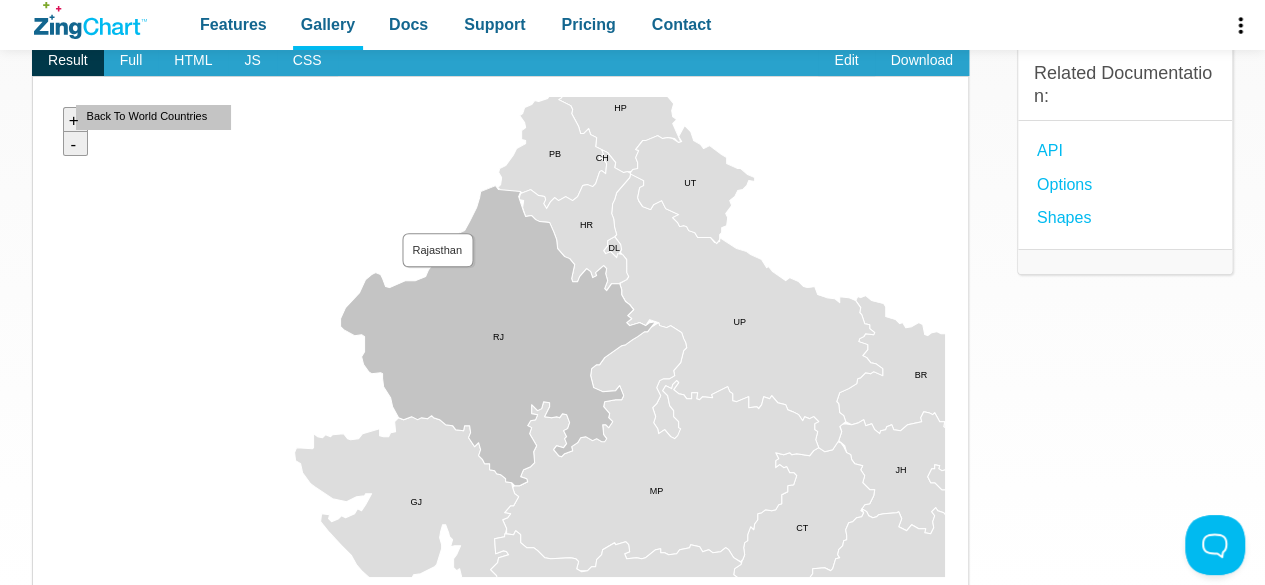 click at bounding box center [53, 577] 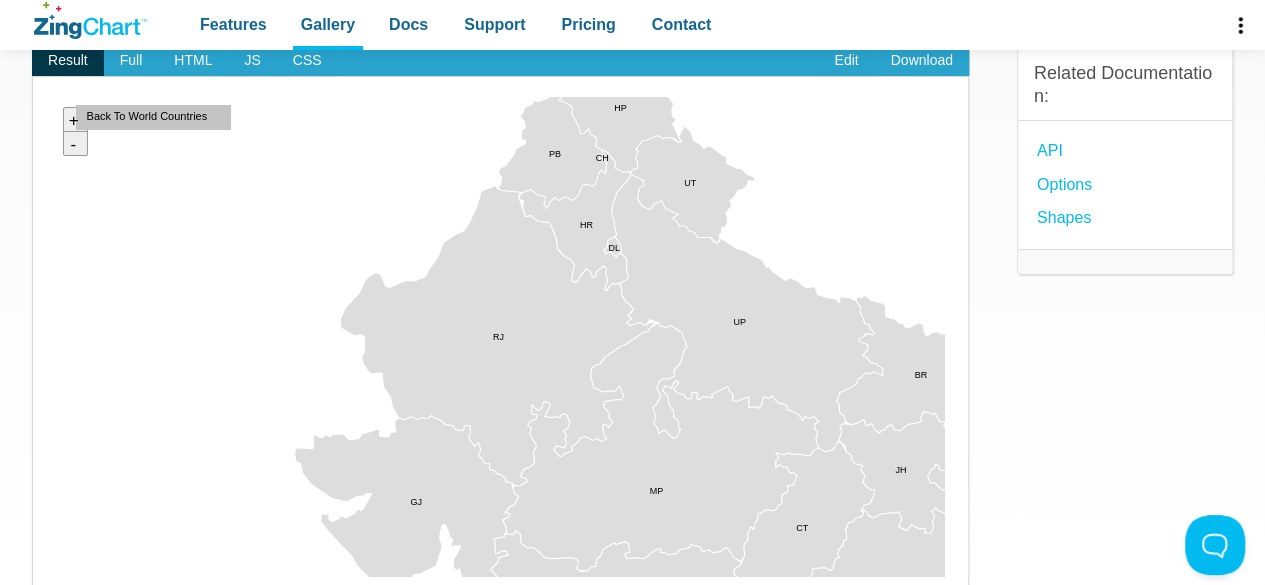 click at bounding box center (53, 577) 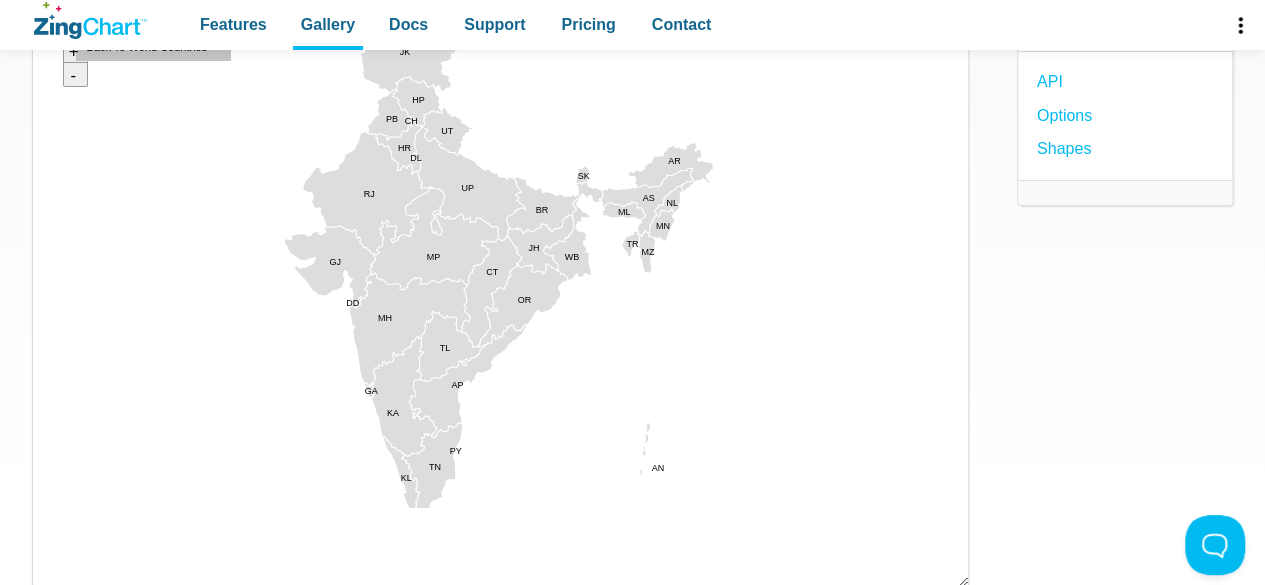 scroll, scrollTop: 300, scrollLeft: 0, axis: vertical 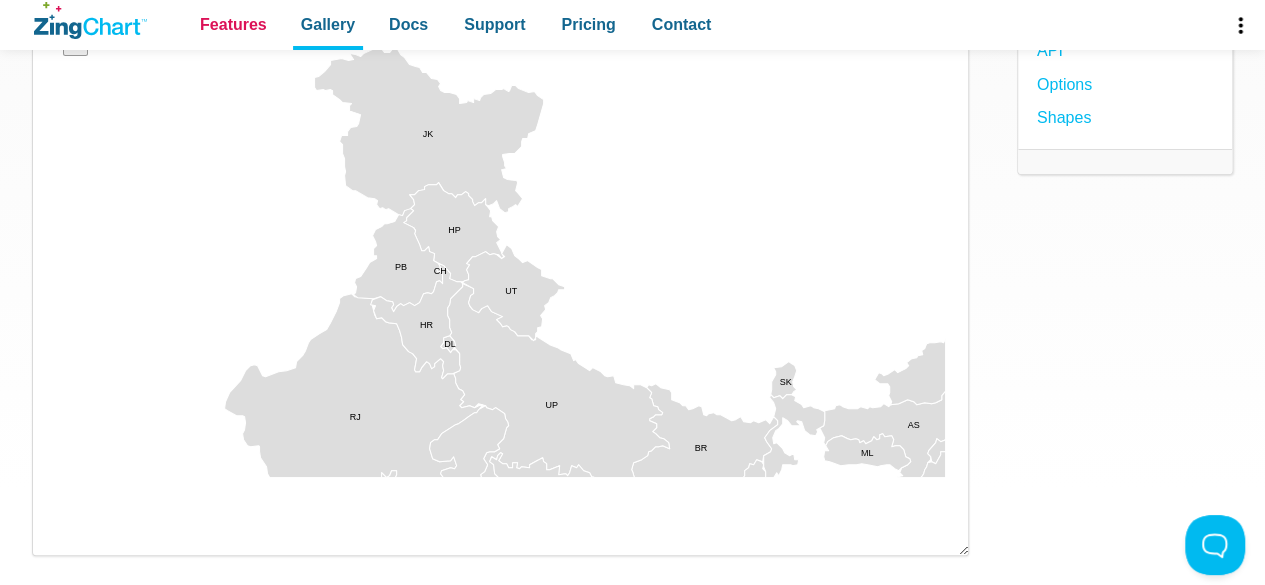 click on "Features" at bounding box center (233, 24) 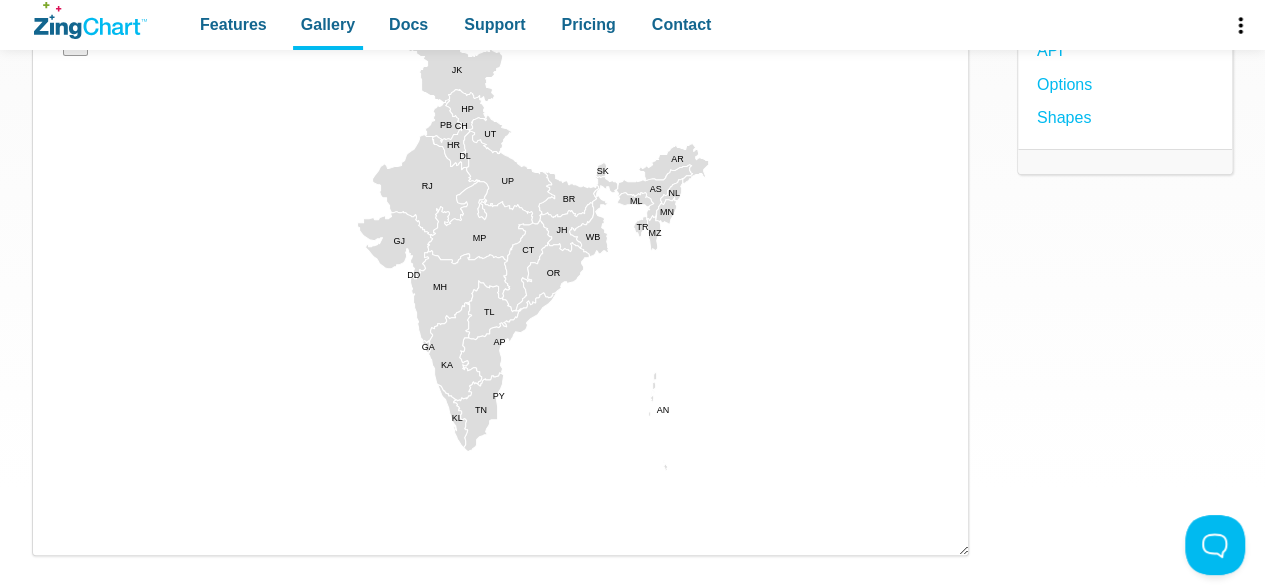 drag, startPoint x: 268, startPoint y: 229, endPoint x: 303, endPoint y: 245, distance: 38.483765 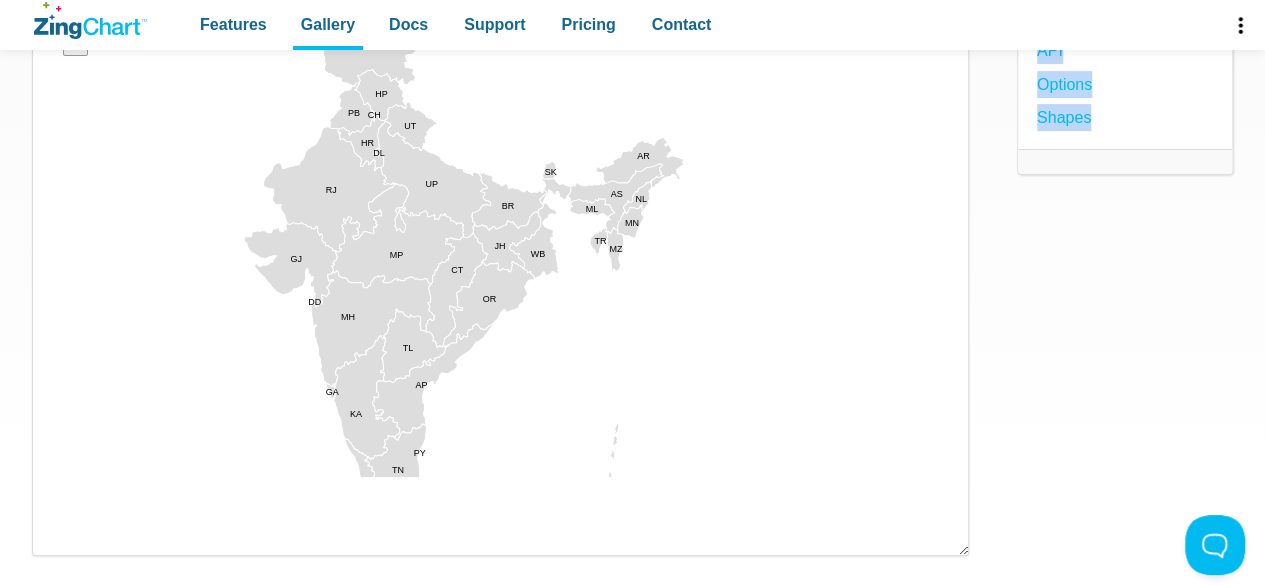 drag, startPoint x: 971, startPoint y: 75, endPoint x: 799, endPoint y: 99, distance: 173.66635 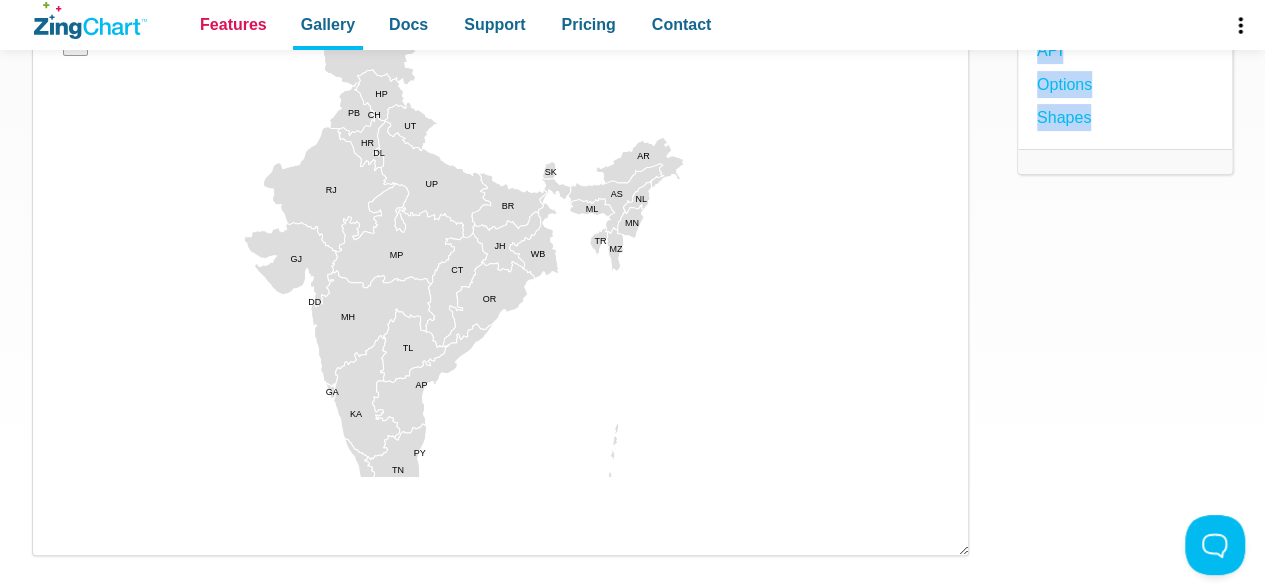 click on "Features" at bounding box center [233, 24] 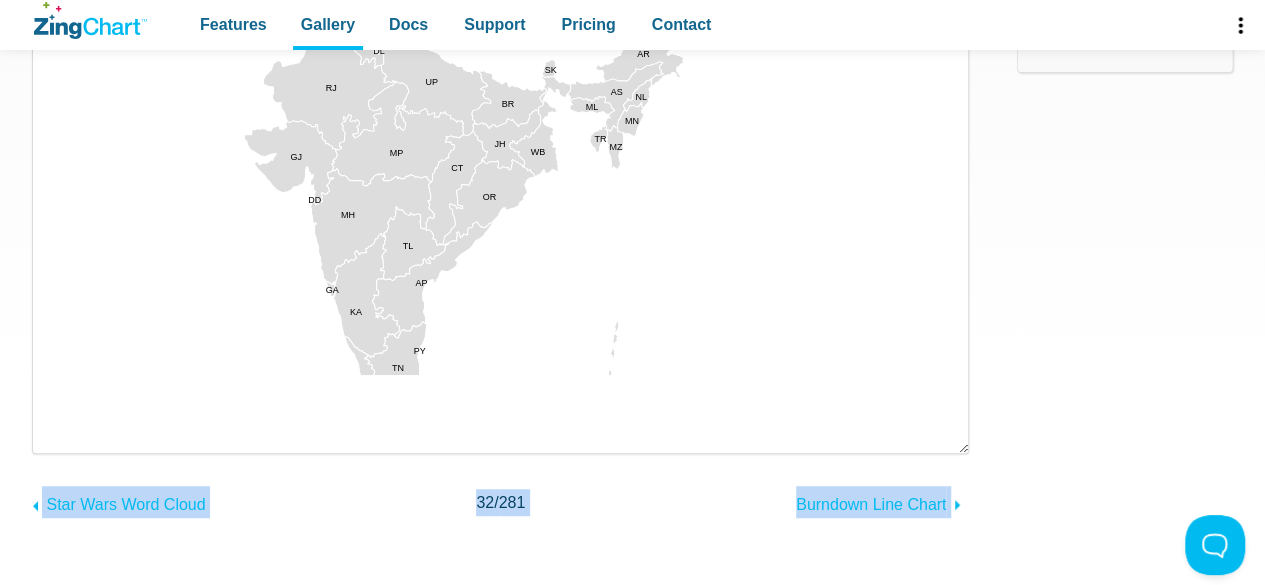 scroll, scrollTop: 500, scrollLeft: 0, axis: vertical 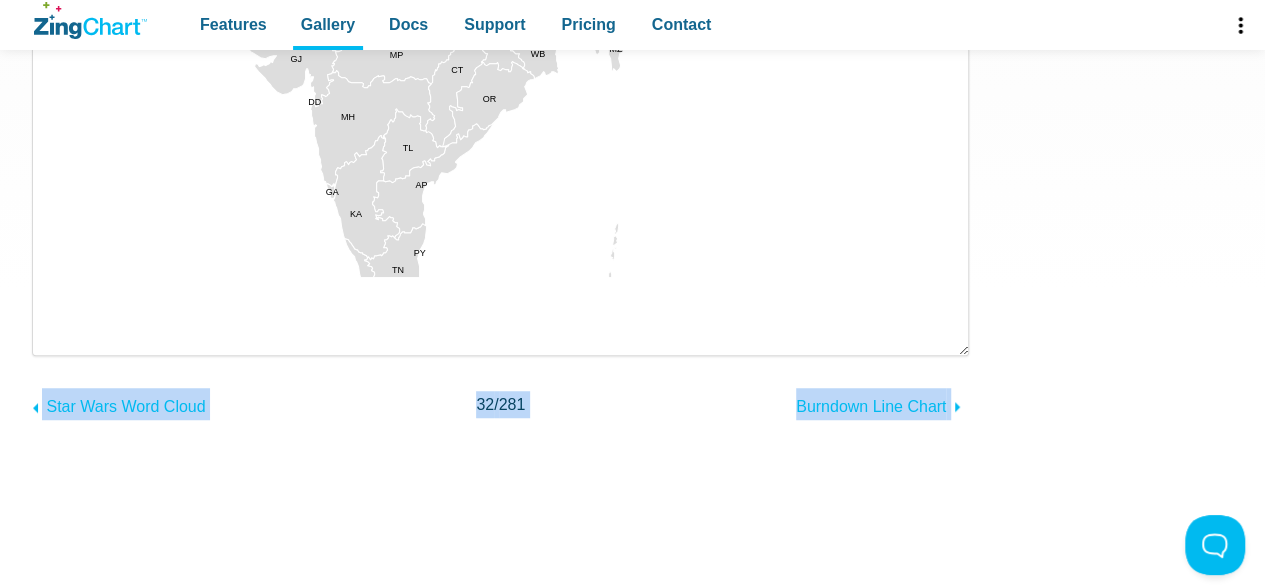 click on "Star Wars Word Cloud
32 / 281
Burndown Line Chart" at bounding box center [500, 404] 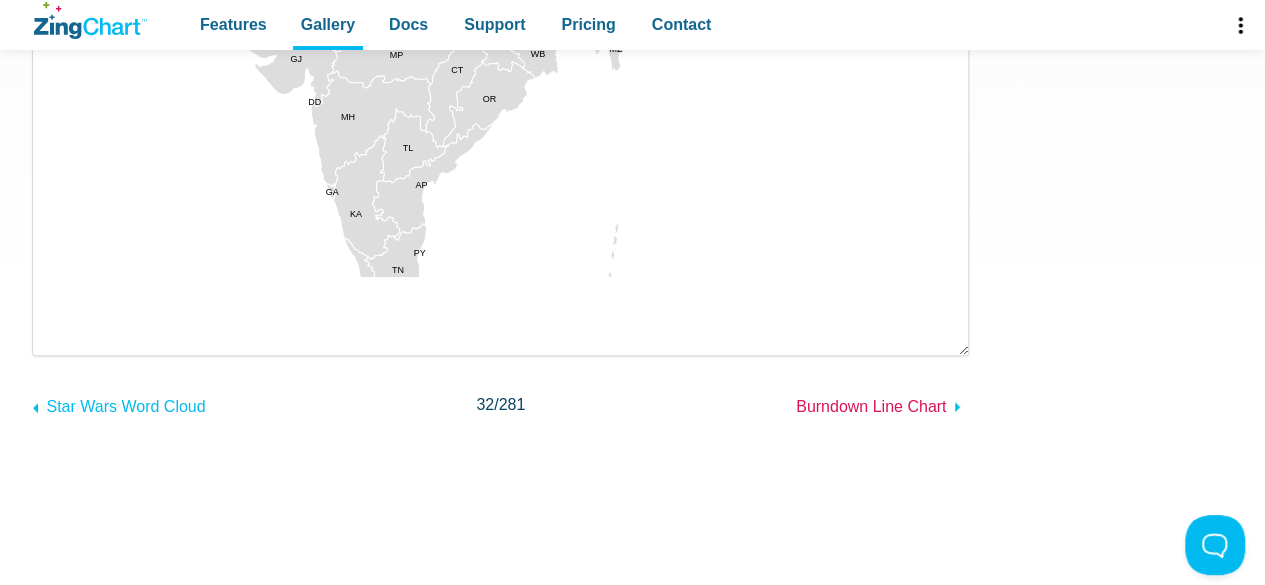 click on "Burndown Line Chart" at bounding box center (871, 406) 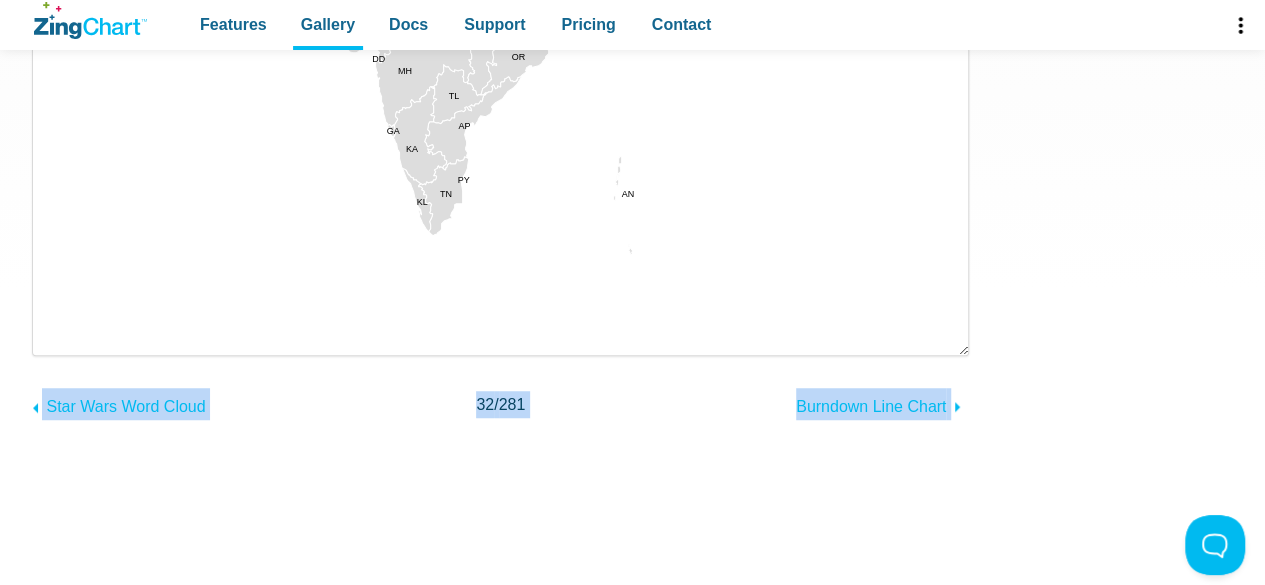 drag, startPoint x: 983, startPoint y: 136, endPoint x: 994, endPoint y: 225, distance: 89.6772 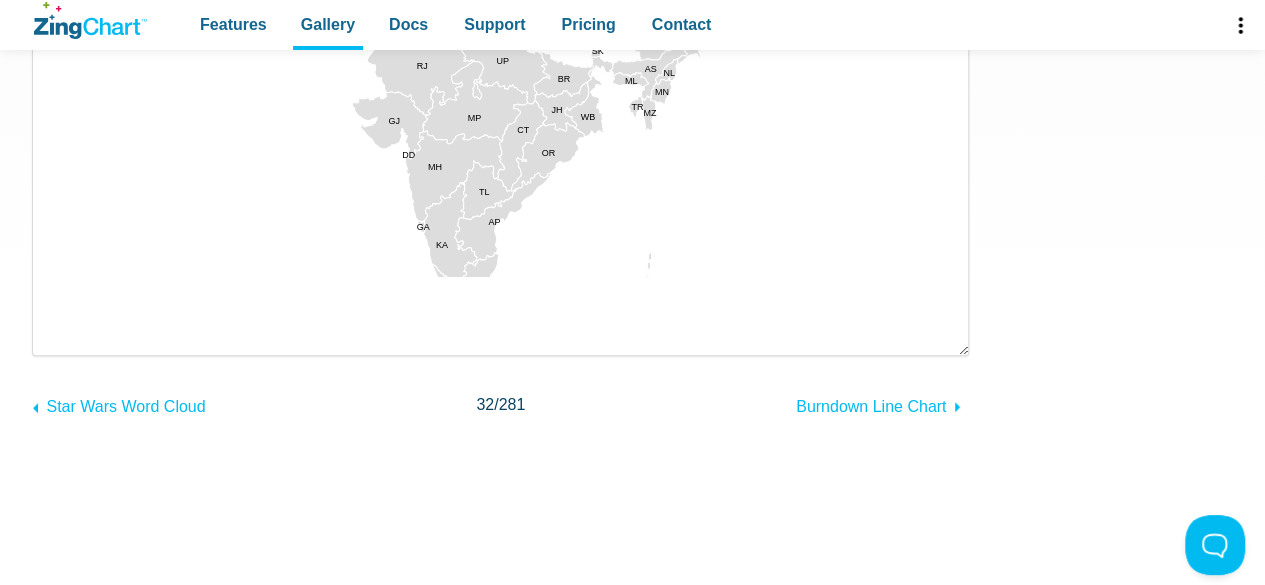 drag, startPoint x: 186, startPoint y: 185, endPoint x: 168, endPoint y: 212, distance: 32.449963 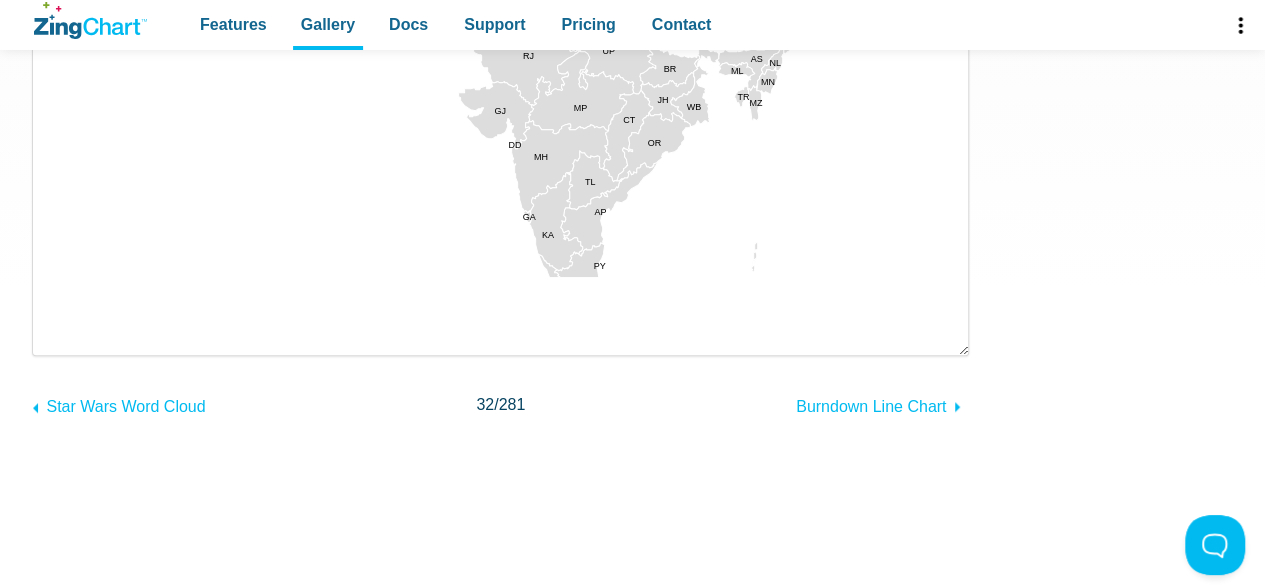 drag, startPoint x: 285, startPoint y: 143, endPoint x: 364, endPoint y: 317, distance: 191.09422 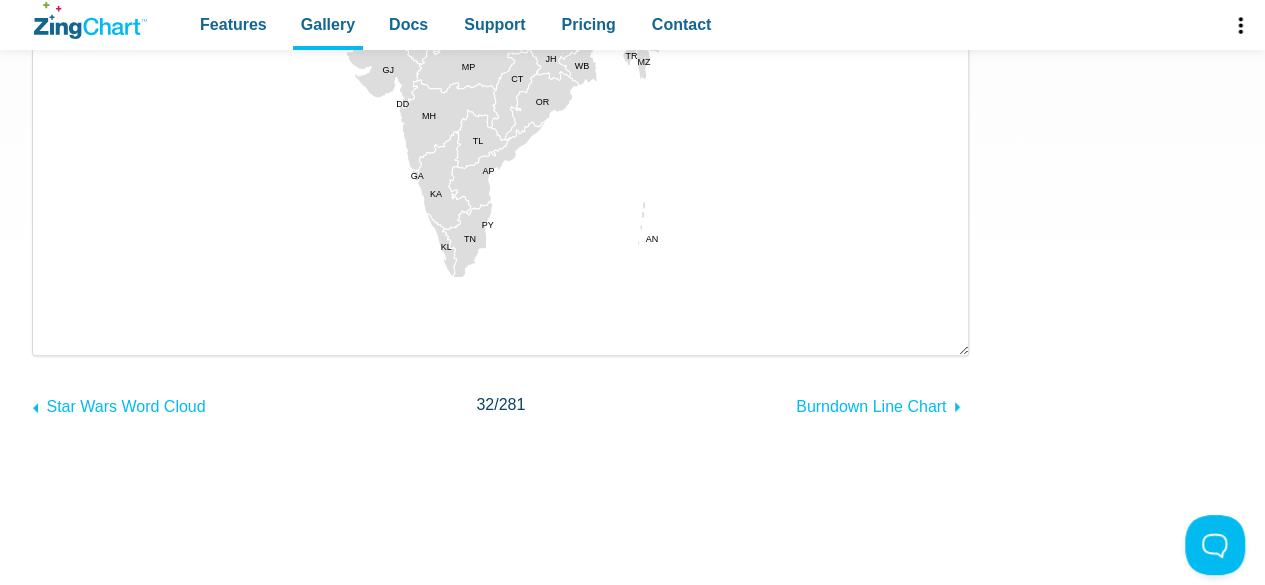 click at bounding box center [499, 37] 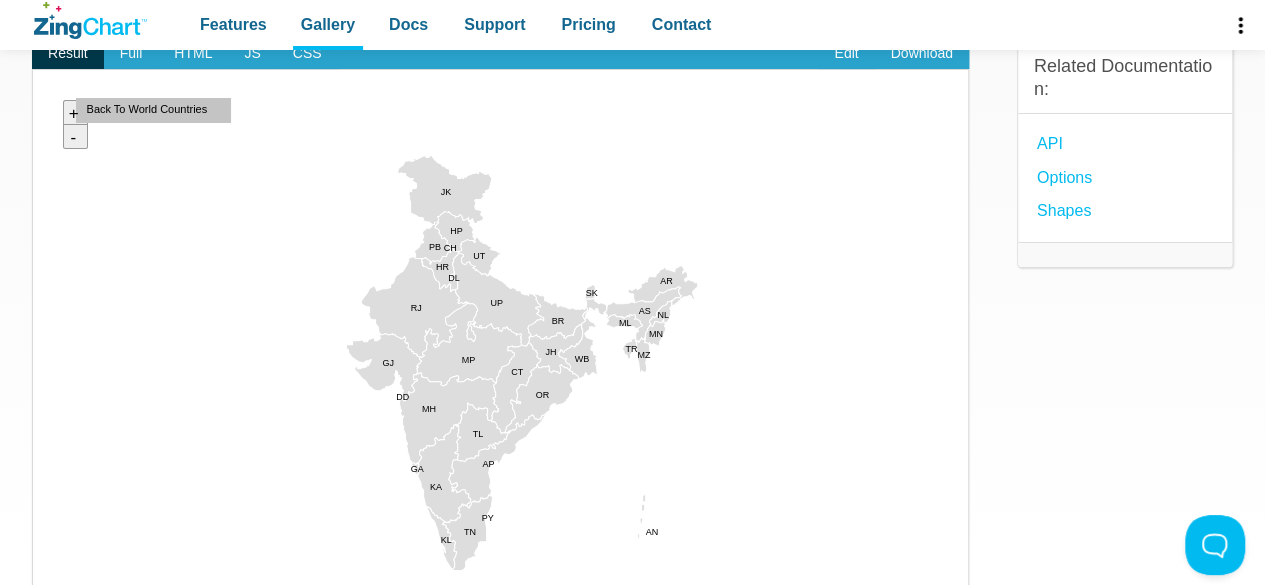 scroll, scrollTop: 200, scrollLeft: 0, axis: vertical 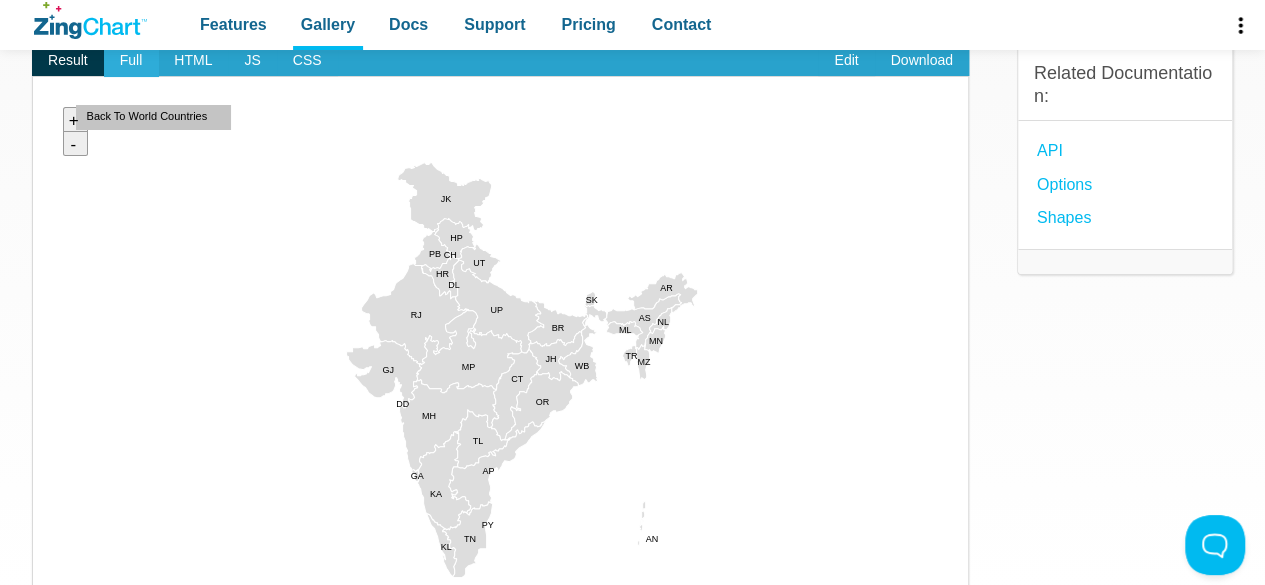 click on "Full" at bounding box center [131, 61] 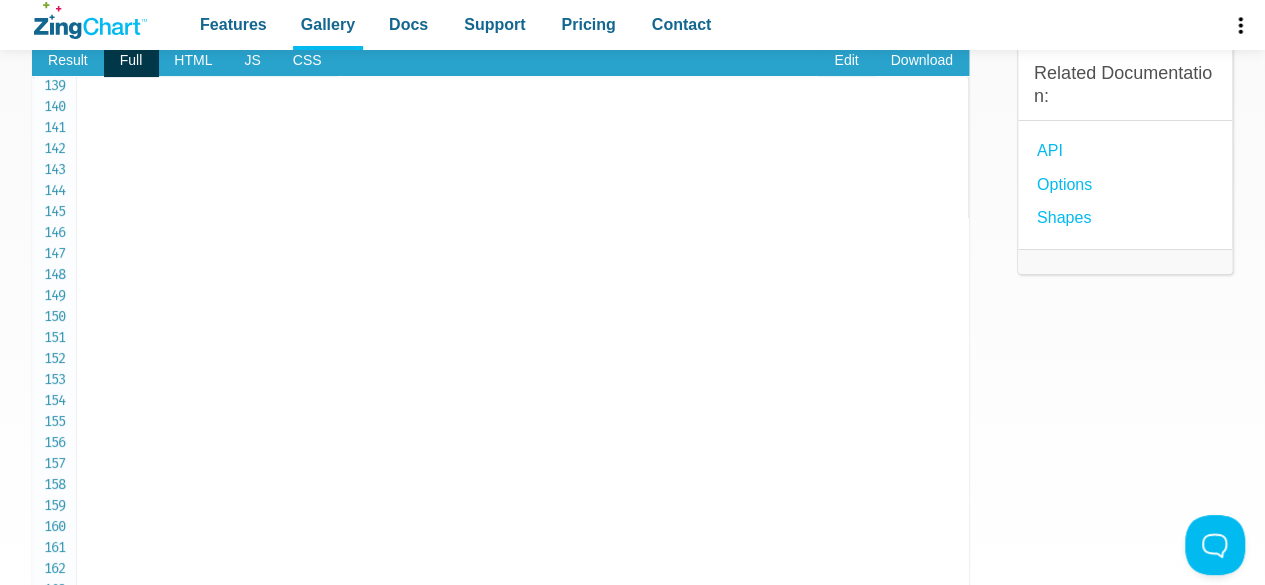 scroll, scrollTop: 3000, scrollLeft: 0, axis: vertical 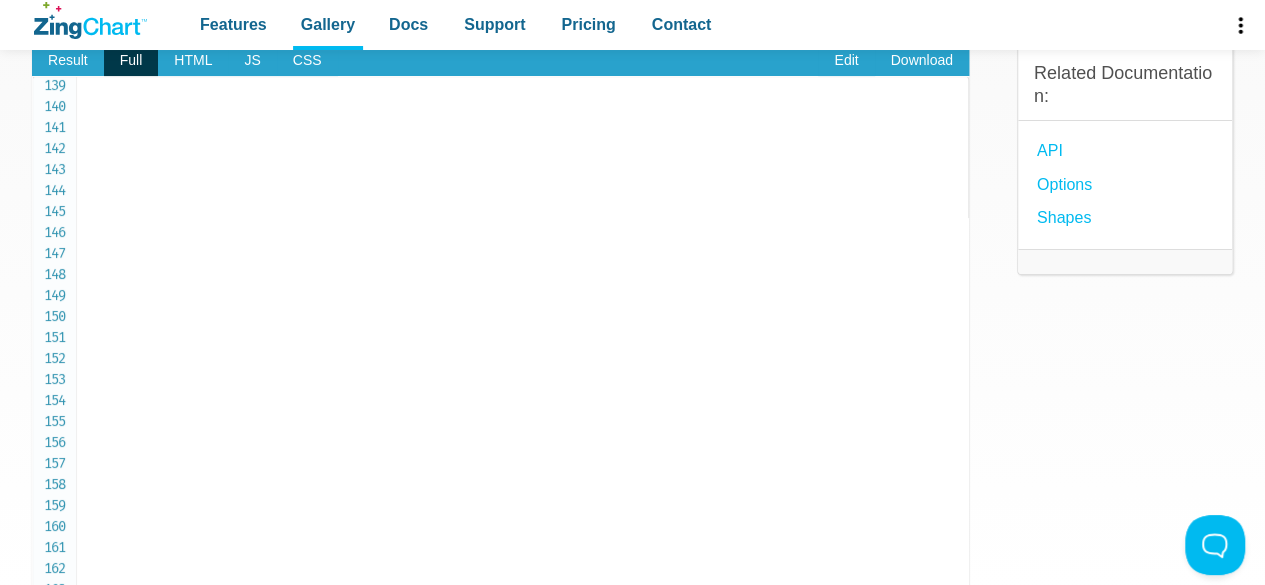 click on "<!DOCTYPE html>
< html >
< head >
< meta   charset = " utf-8 " >
< title > ZingSoft Demo </ title >
< script   nonce = " undefined "   src = " https://cdn.zingchart.com/zingchart.min.js " > </ script >
< style >
.zc-body   {
background :  #fff ;
}
.chart--container   {
height :  100% ;
width :  100% ;
min-height :  530px ;
}
.zc-ref   {
display :  none ;
}
</ style >
</ head >
< body   class = " zc-body " >
< div   id = " myChart "   class = " chart--container " >
< a   href = " https://www.zingchart.com/ "   rel = " noopener "   class = " zc-ref " > Powered by ZingChart </ a >
</ div >
< script >
ZC . LICENSE   =   [ "569d52cefae586f634c54f86dc99e6a9" ,   "b55b025e438fa8a98e32482b5f768ff5" ] ;   // INIT
// -----------------------------
// Define Module Location
zingchart . MODULESDIR   =   'https://cdn.zingchart.com/modules/' ;
zingchart . ( ) ; =" at bounding box center [527, -1773] 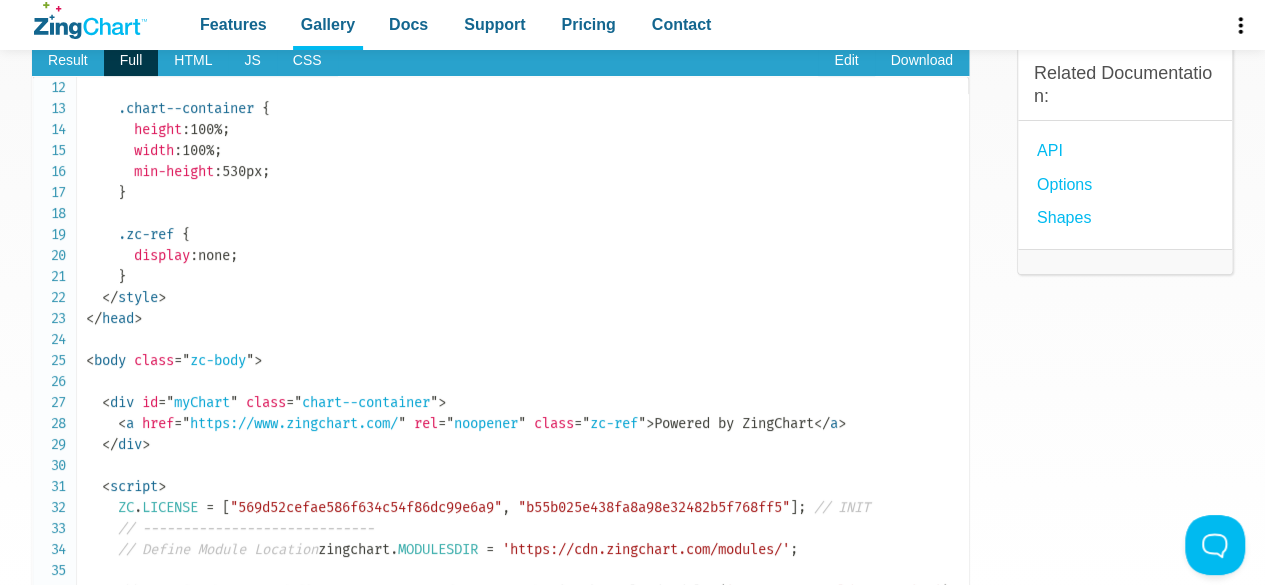 scroll, scrollTop: 0, scrollLeft: 0, axis: both 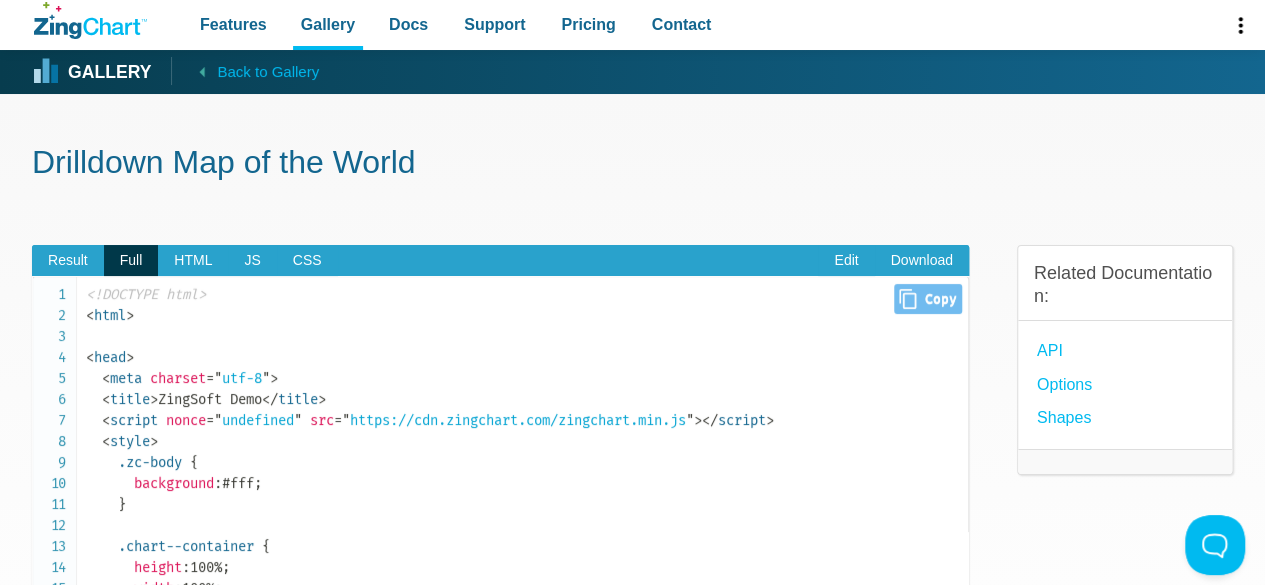 click on "Close
Copy" at bounding box center (927, 299) 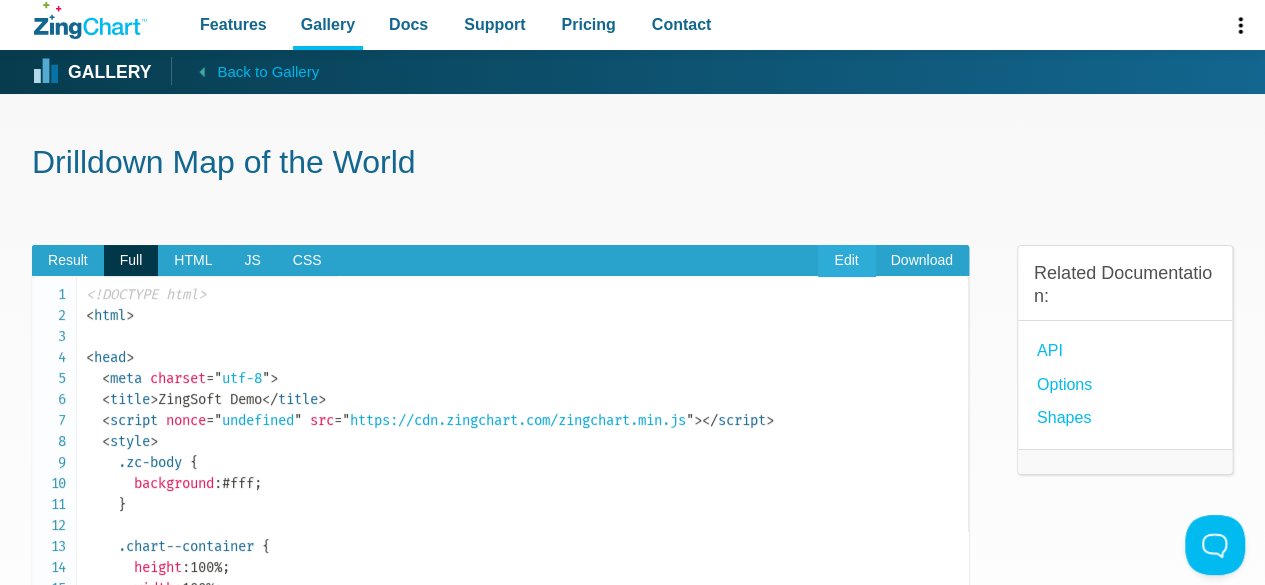 click on "Edit" at bounding box center [846, 261] 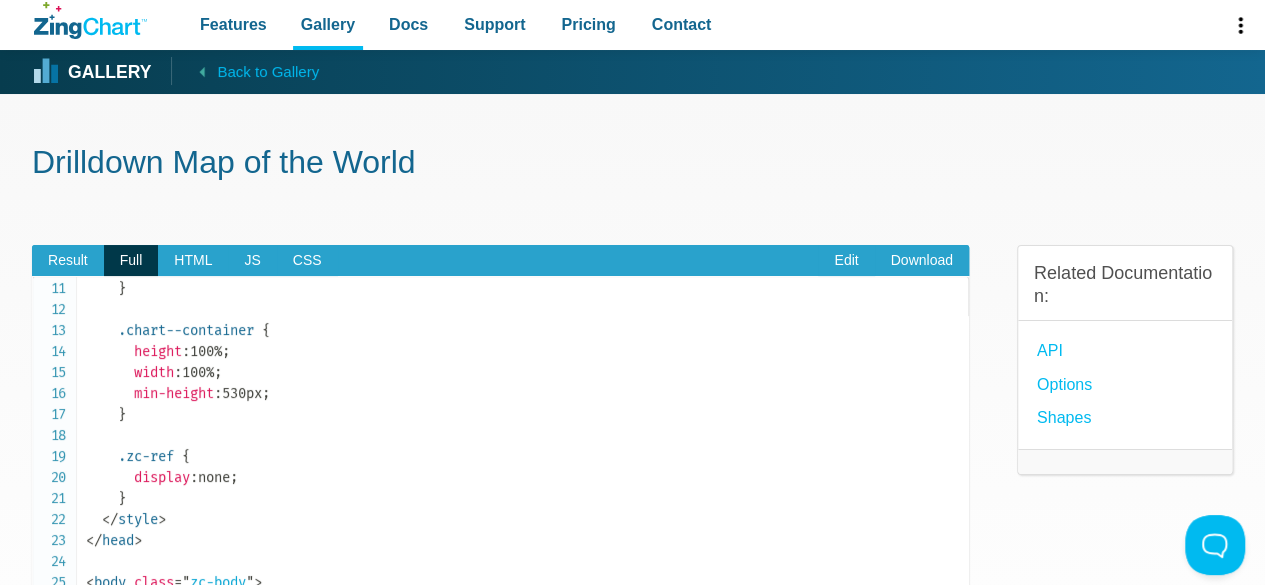 scroll, scrollTop: 0, scrollLeft: 0, axis: both 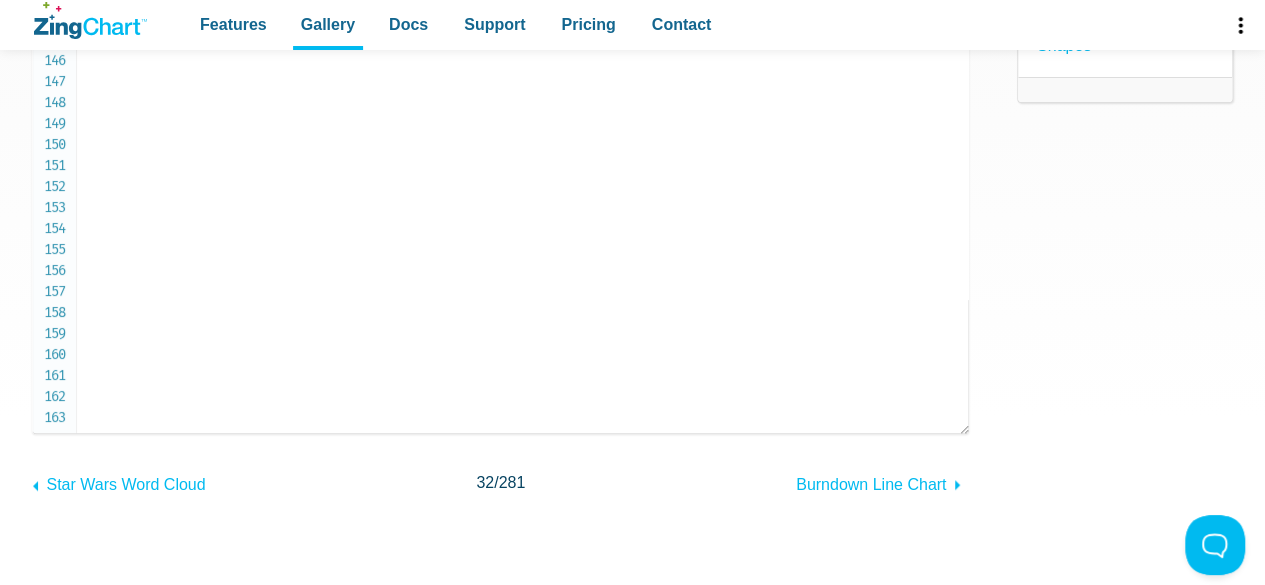 drag, startPoint x: 88, startPoint y: 303, endPoint x: 310, endPoint y: 425, distance: 253.31404 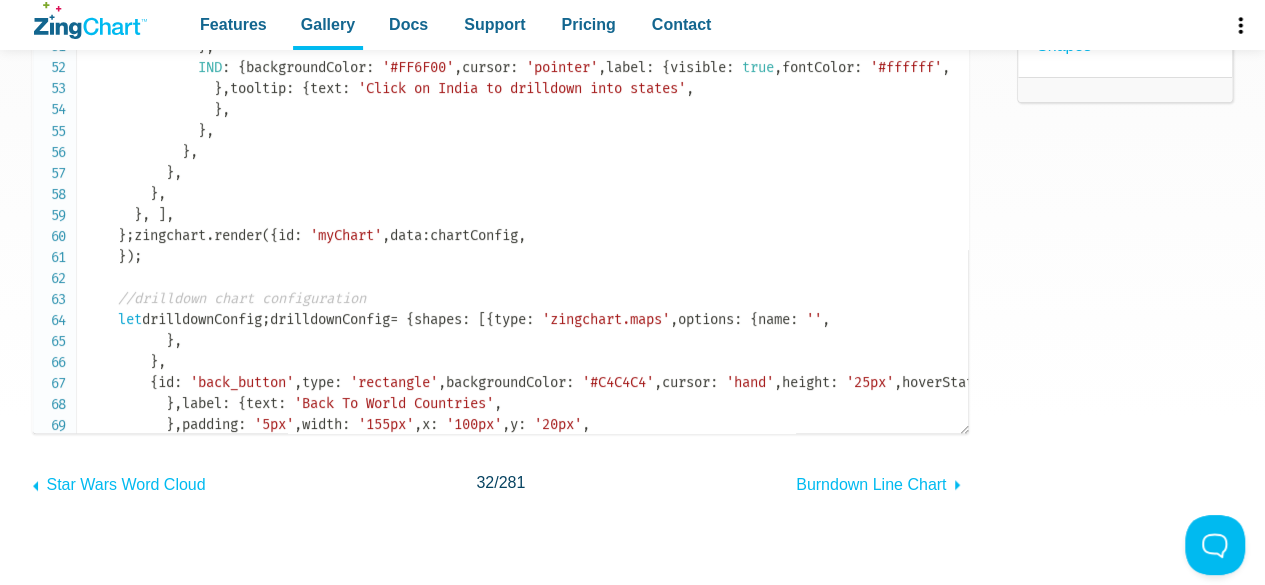 scroll, scrollTop: 737, scrollLeft: 0, axis: vertical 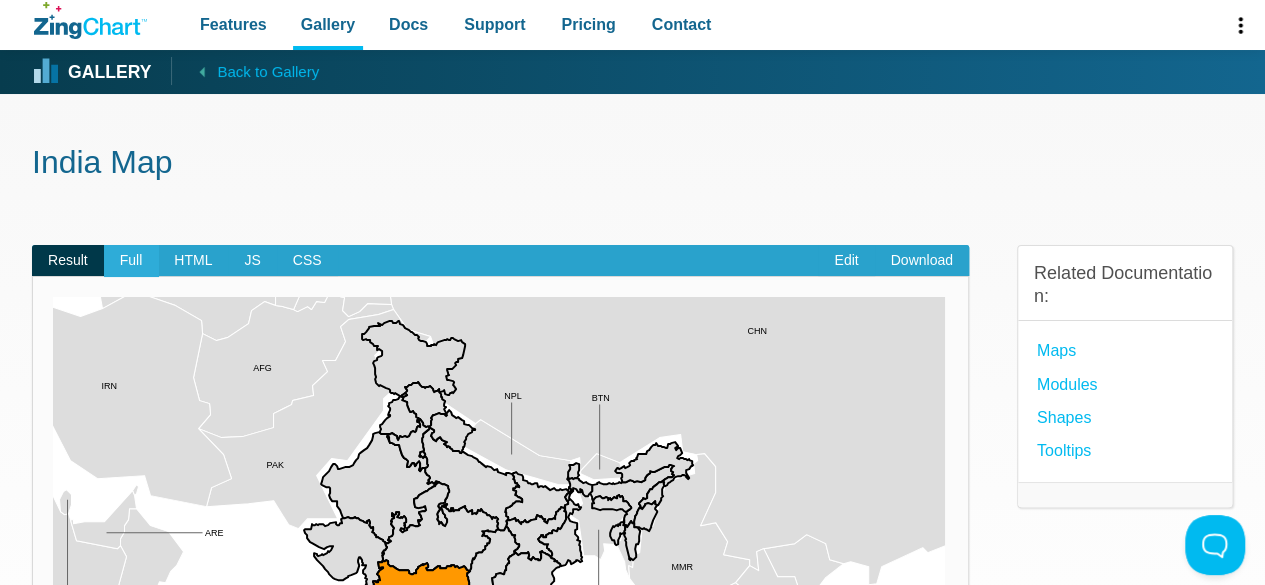 click on "Full" at bounding box center (131, 261) 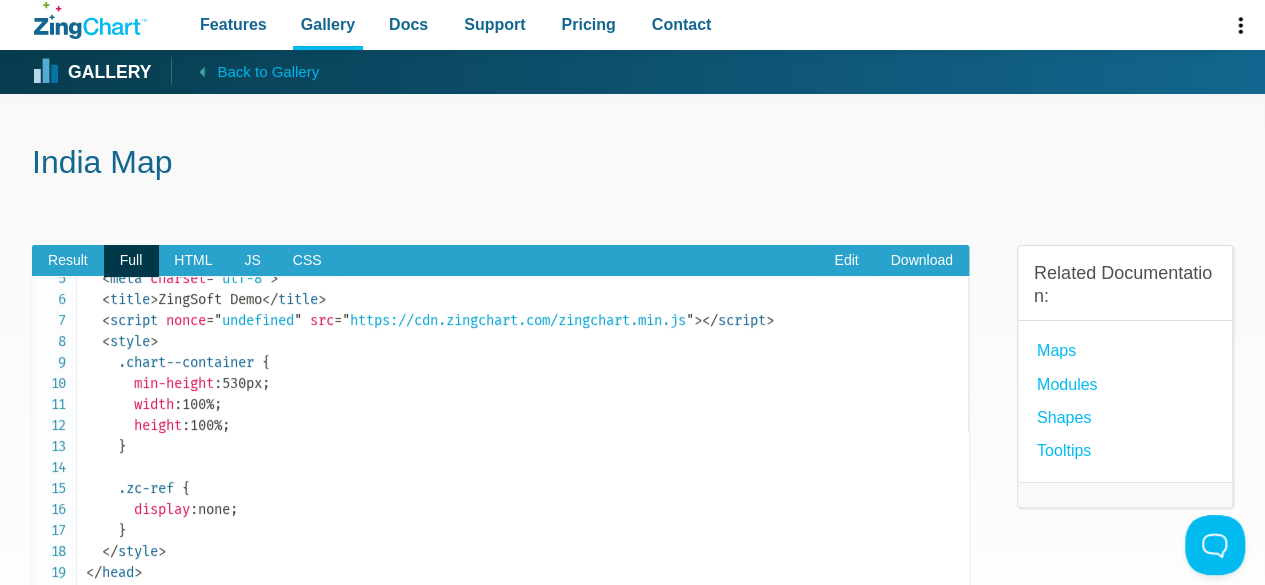 scroll, scrollTop: 0, scrollLeft: 0, axis: both 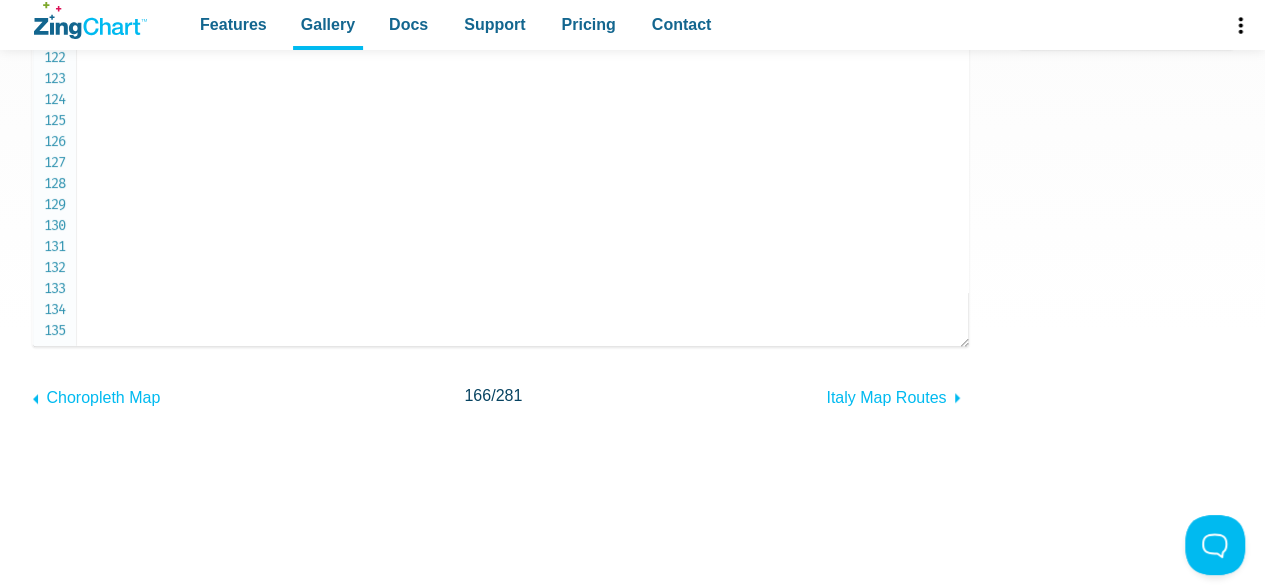 drag, startPoint x: 91, startPoint y: 301, endPoint x: 187, endPoint y: 339, distance: 103.24728 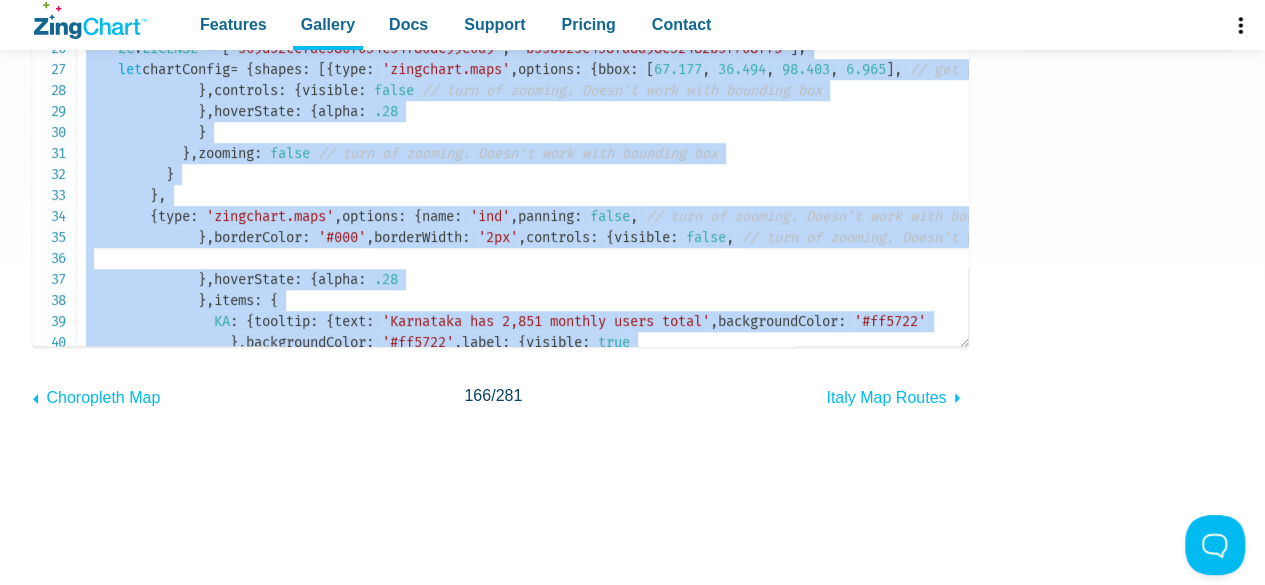 scroll, scrollTop: 0, scrollLeft: 0, axis: both 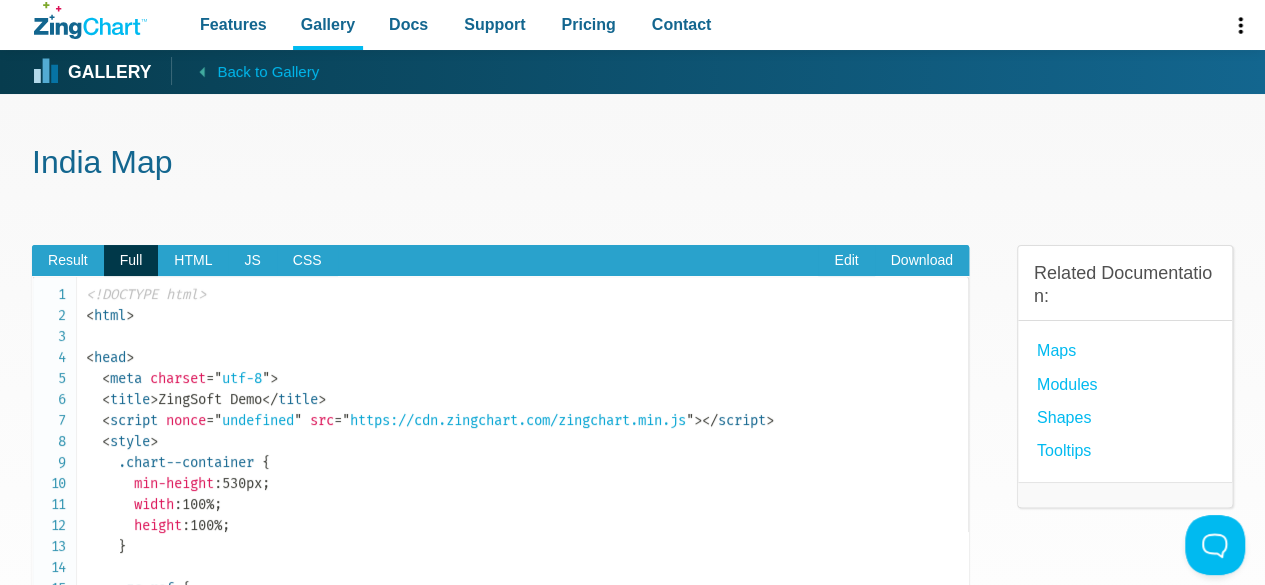 click on "[COUNTRY] Map" at bounding box center [632, 592] 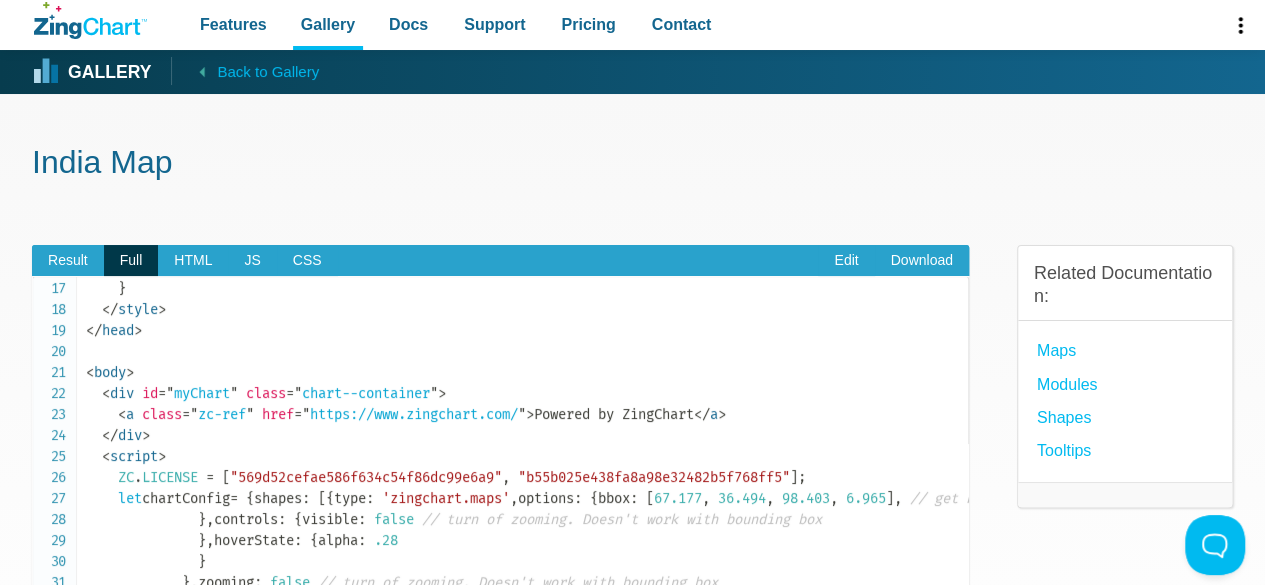 scroll, scrollTop: 300, scrollLeft: 0, axis: vertical 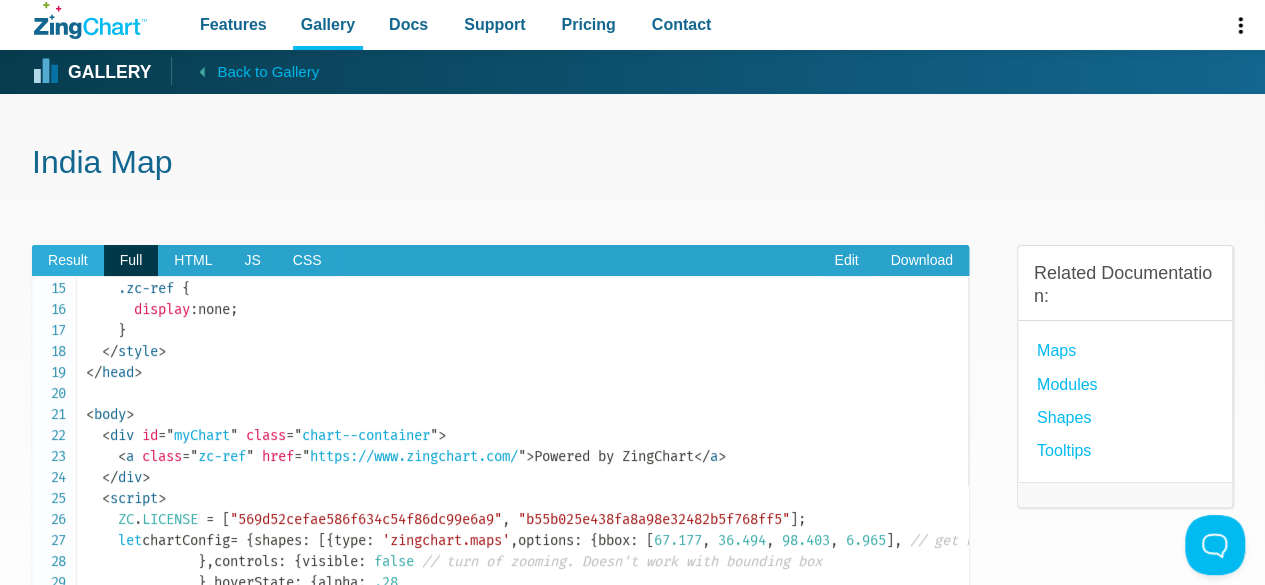 click on "Result" at bounding box center [68, 261] 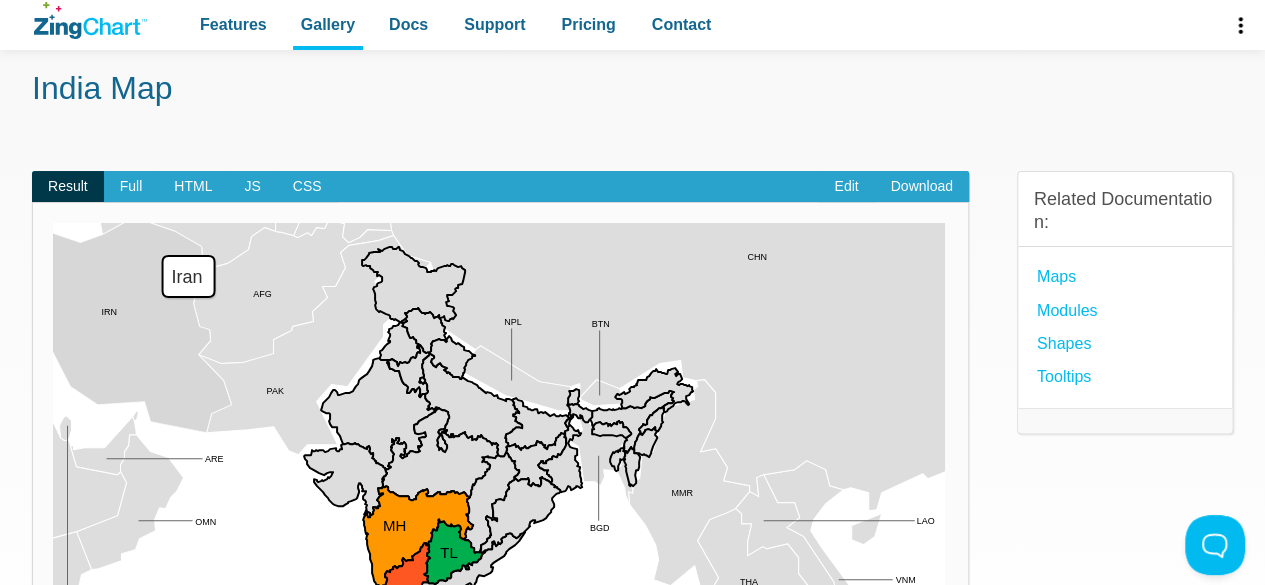 scroll, scrollTop: 100, scrollLeft: 0, axis: vertical 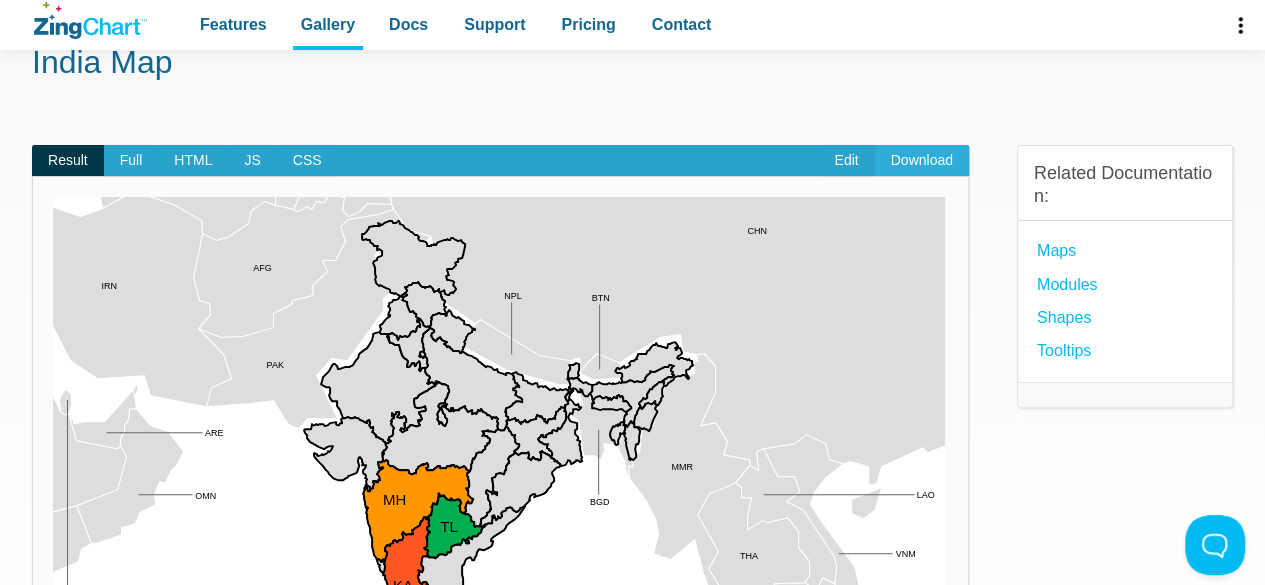 click on "Download" at bounding box center [922, 161] 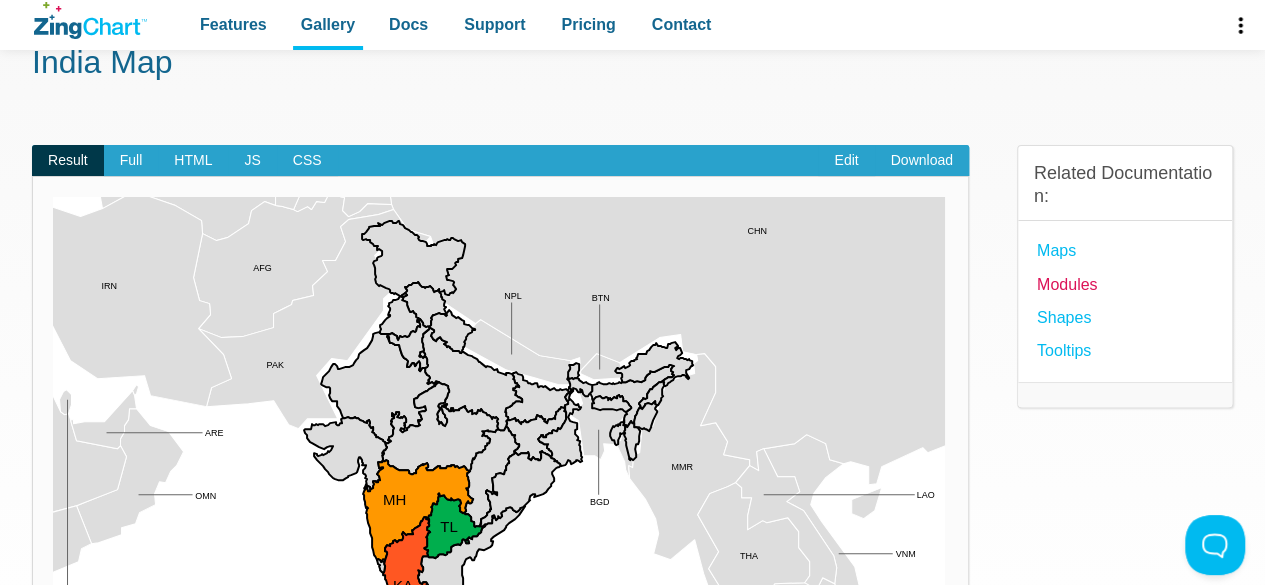 click on "modules" at bounding box center (1067, 284) 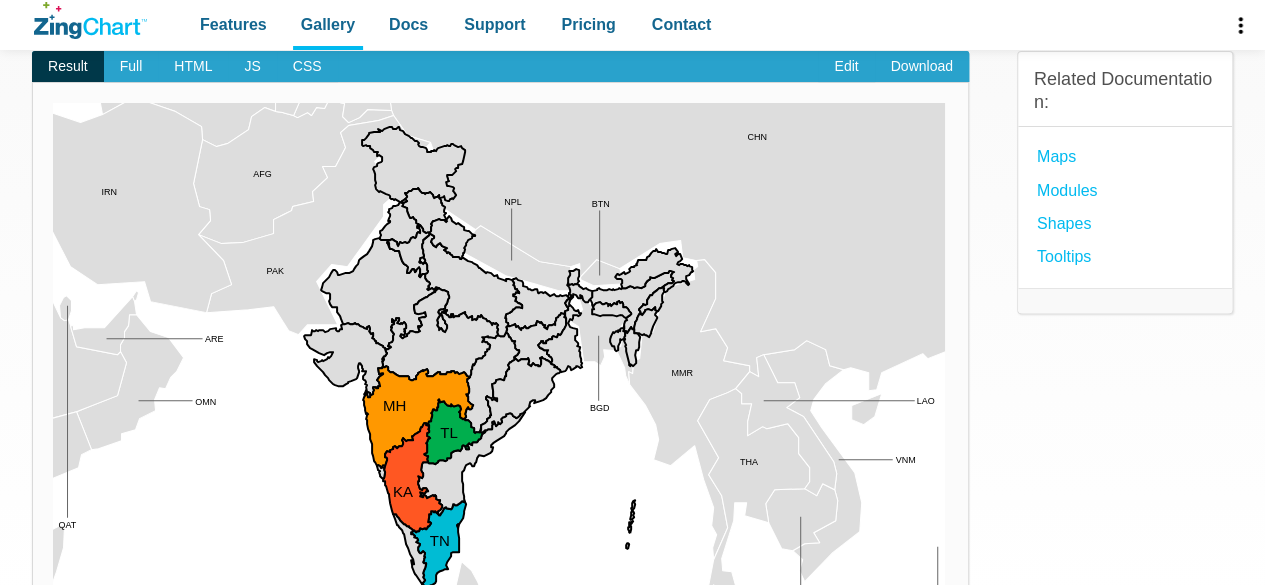 scroll, scrollTop: 200, scrollLeft: 0, axis: vertical 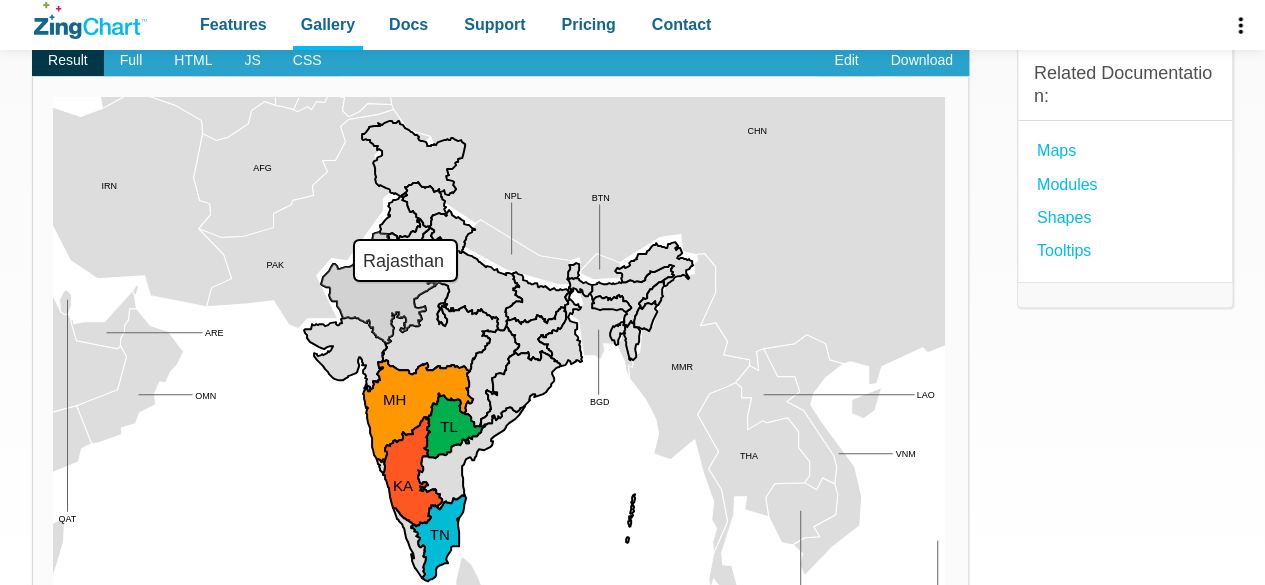 click at bounding box center (53, 627) 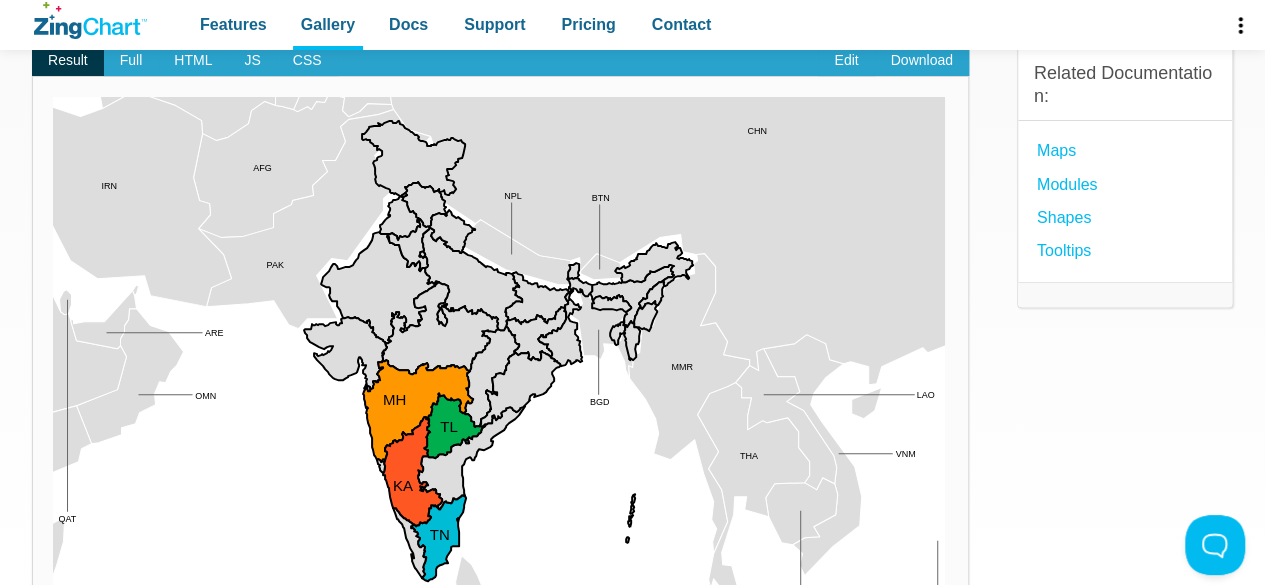 scroll, scrollTop: 0, scrollLeft: 0, axis: both 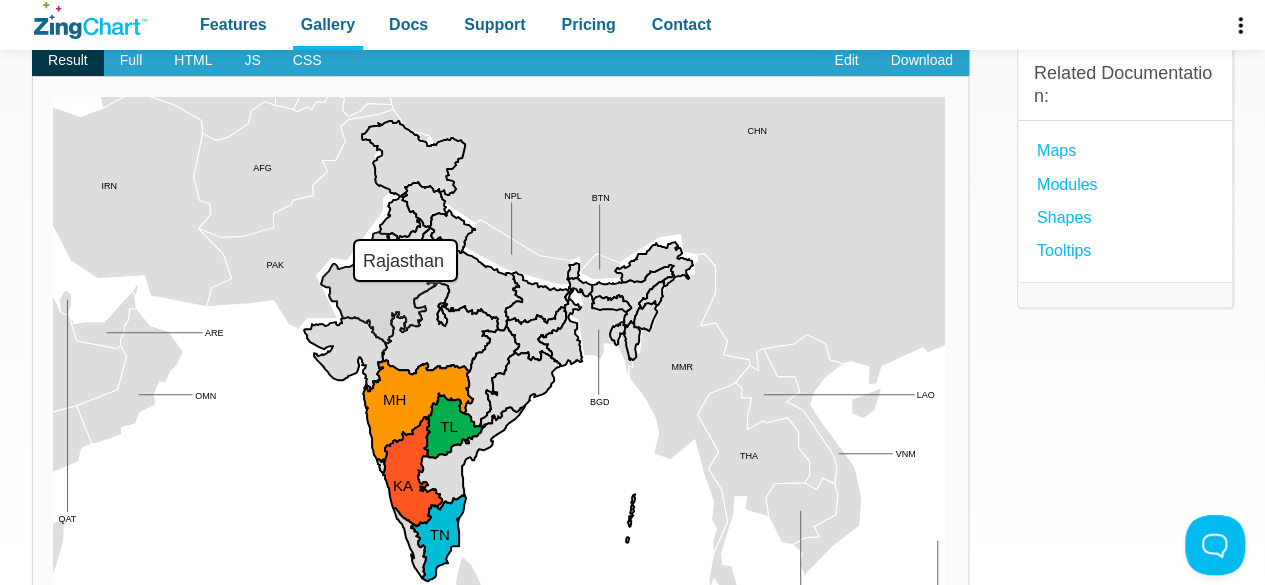 click at bounding box center (53, 627) 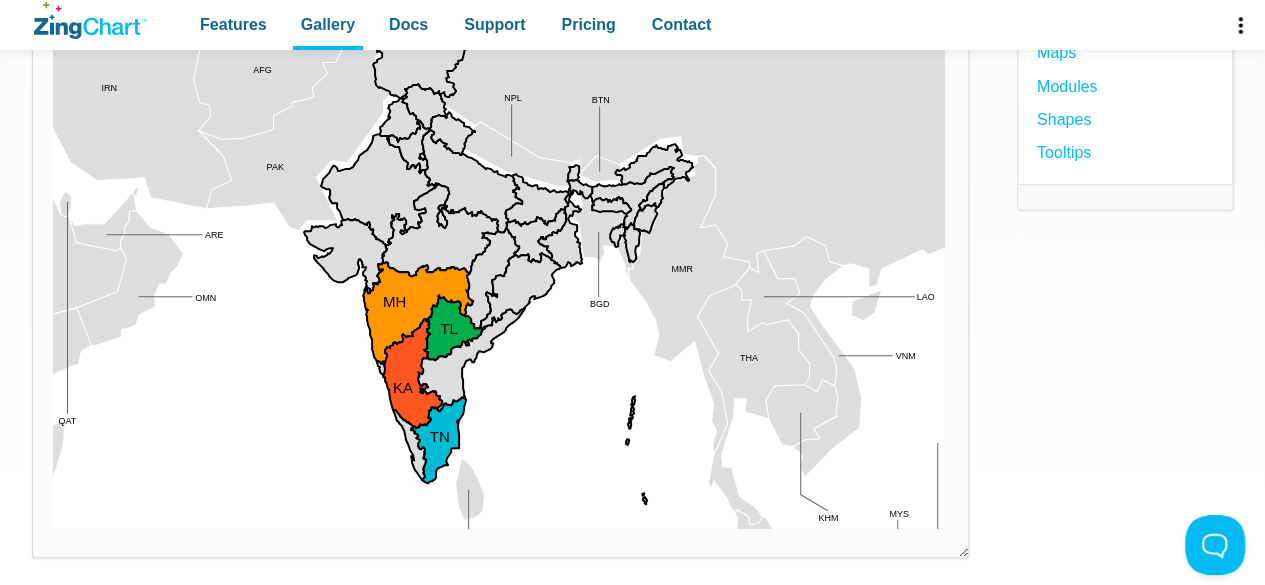scroll, scrollTop: 100, scrollLeft: 0, axis: vertical 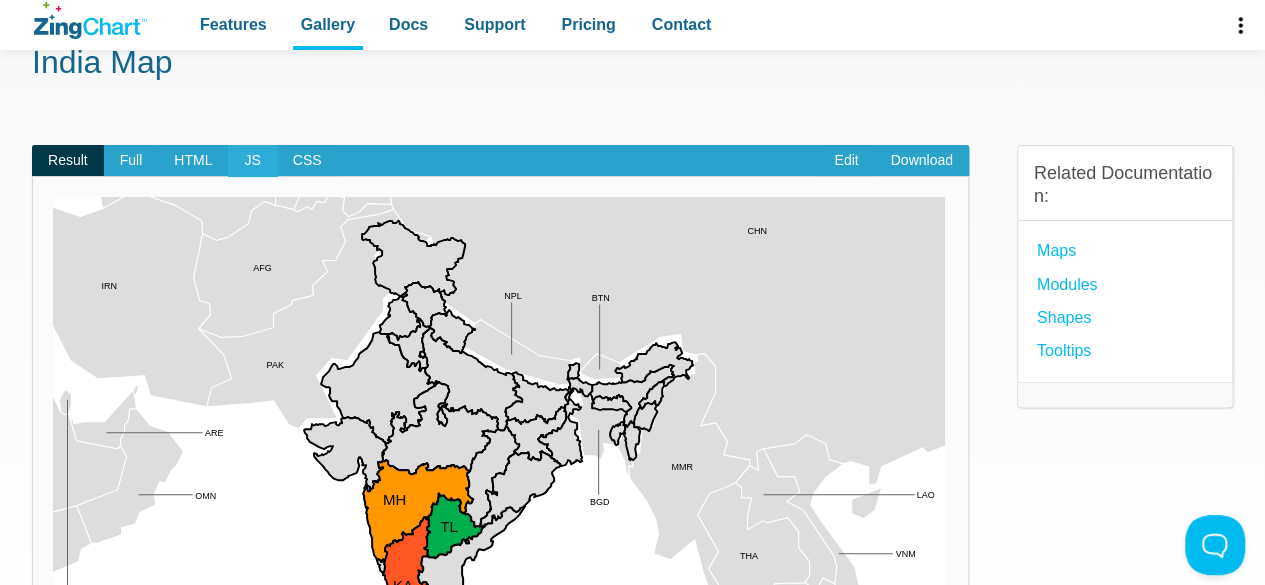 click on "JS" at bounding box center [252, 161] 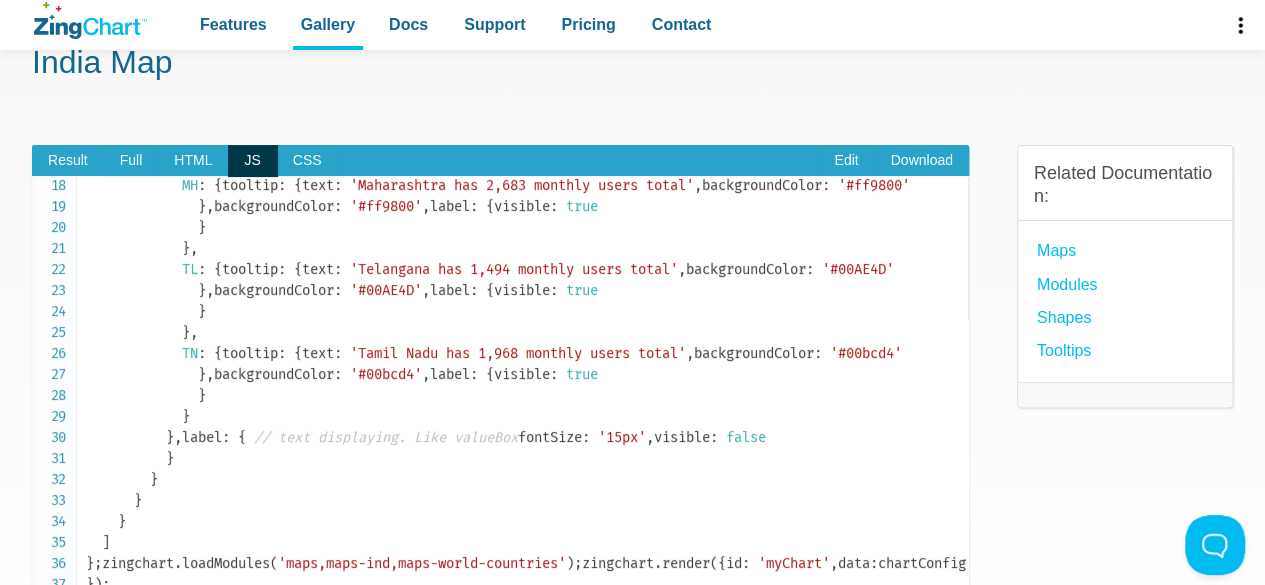 scroll, scrollTop: 0, scrollLeft: 0, axis: both 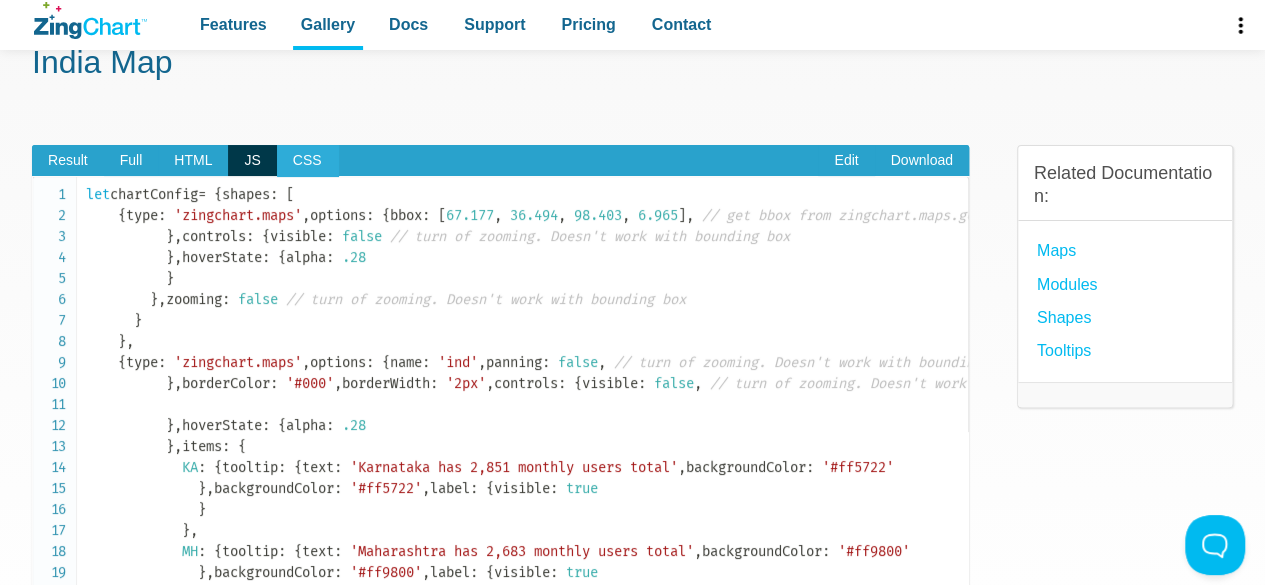 click on "CSS" at bounding box center [307, 161] 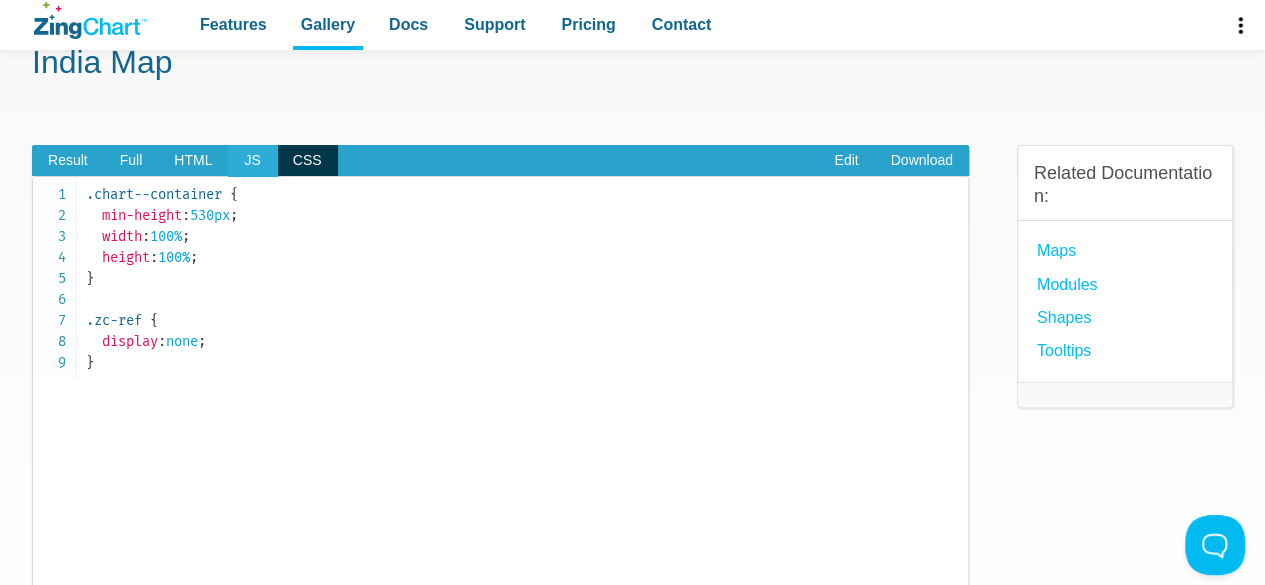 click on "JS" at bounding box center [252, 161] 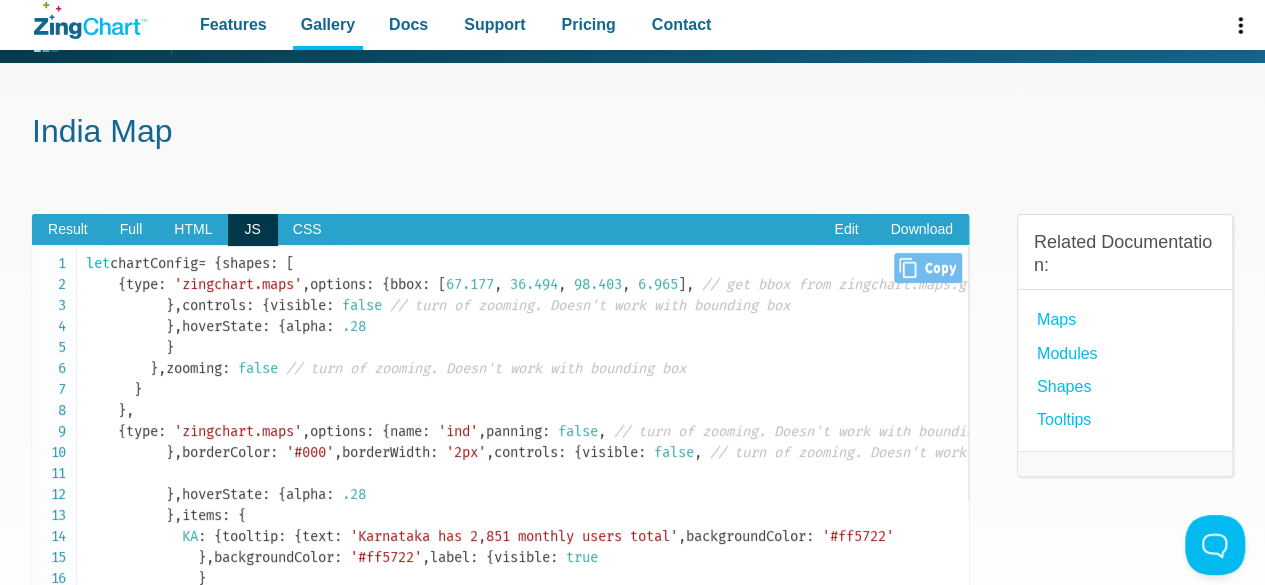 scroll, scrollTop: 0, scrollLeft: 0, axis: both 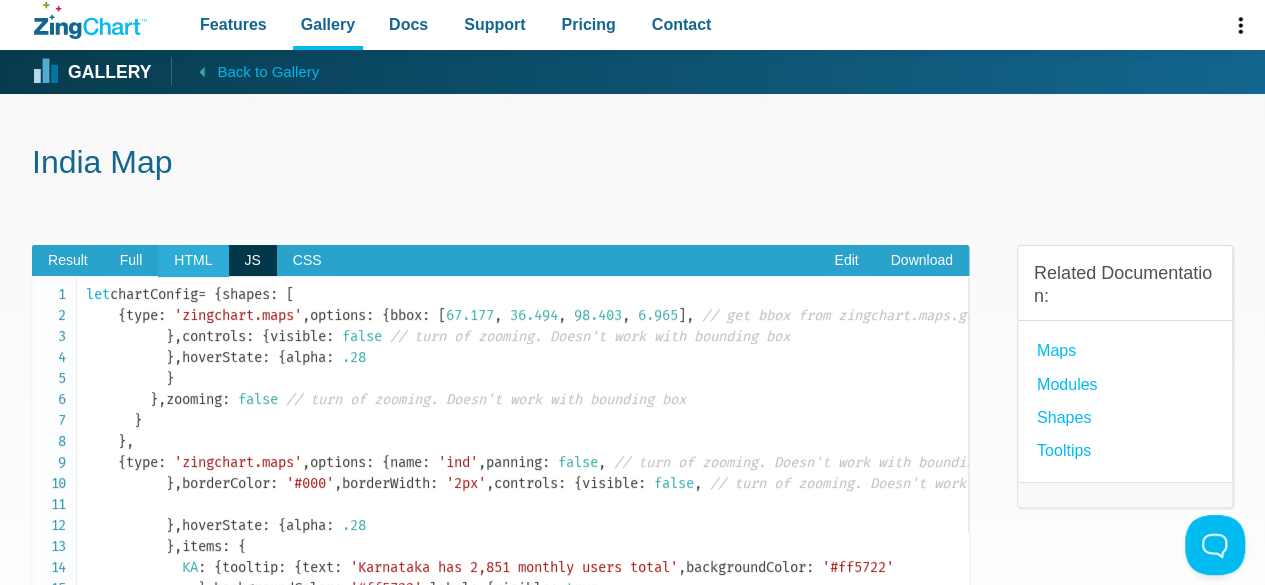 click on "HTML" at bounding box center (193, 261) 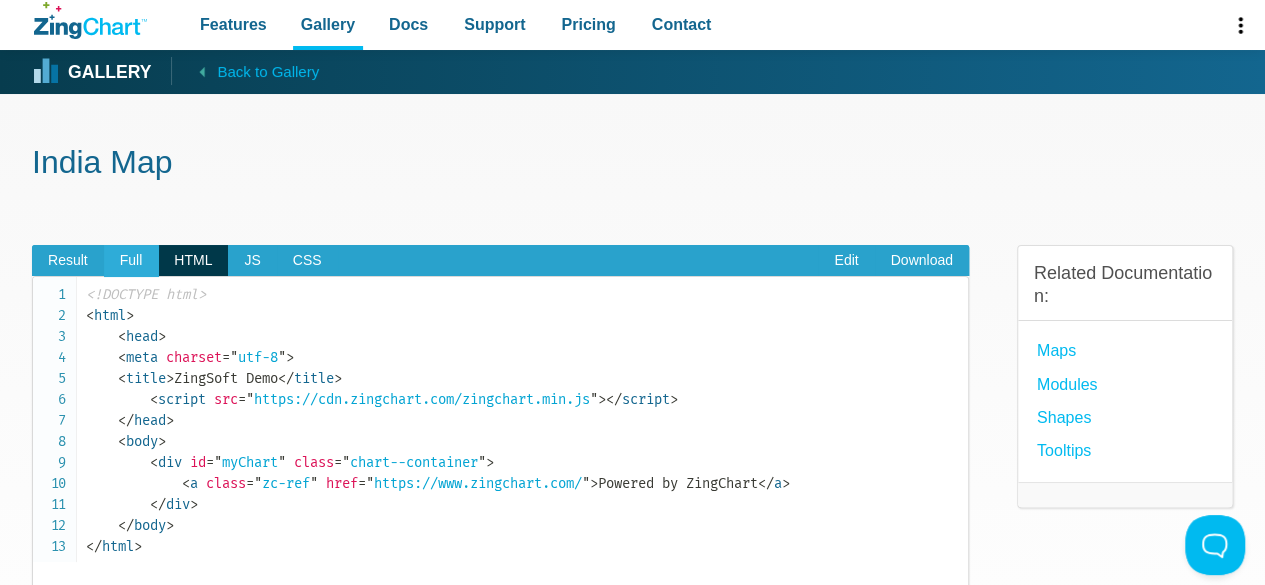 click on "Full" at bounding box center [131, 261] 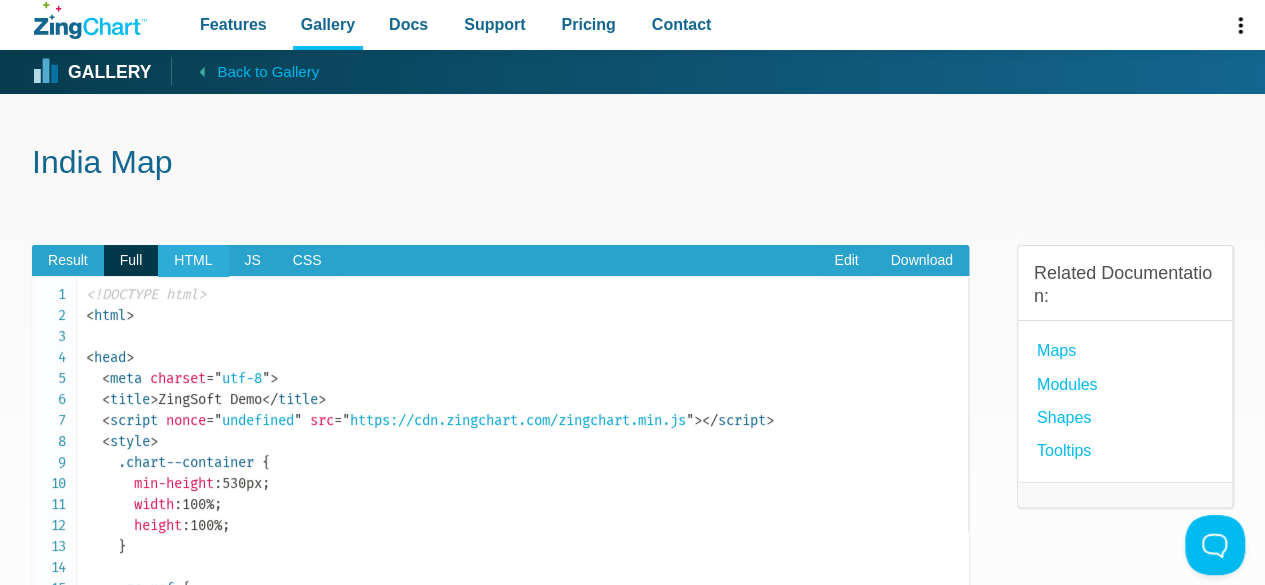 click on "HTML" at bounding box center [193, 261] 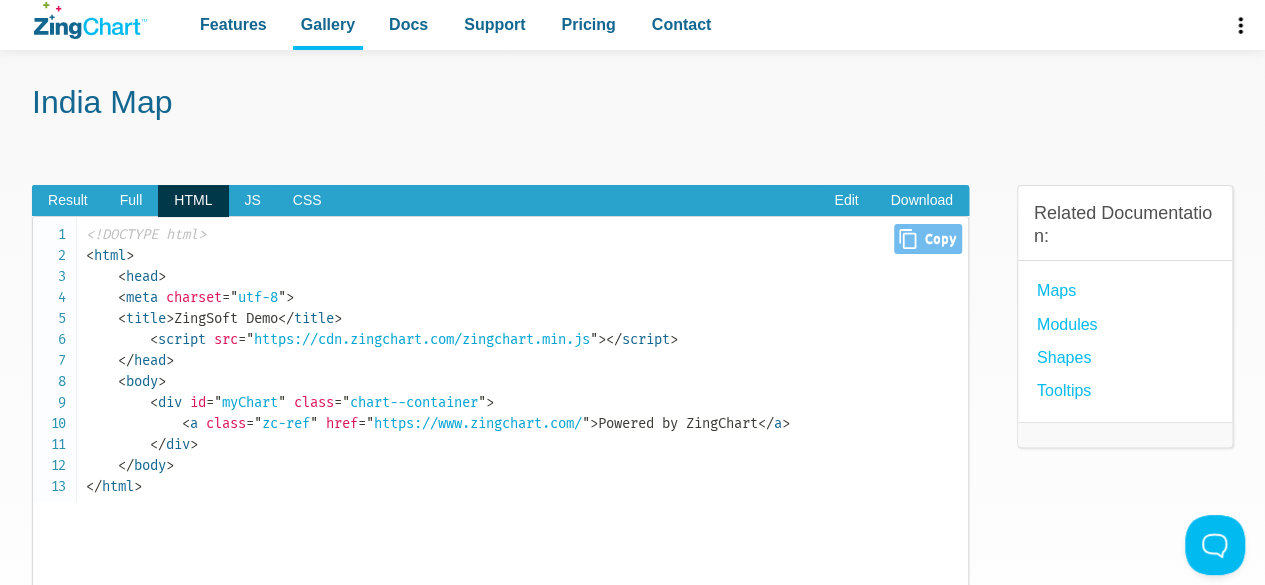 scroll, scrollTop: 0, scrollLeft: 0, axis: both 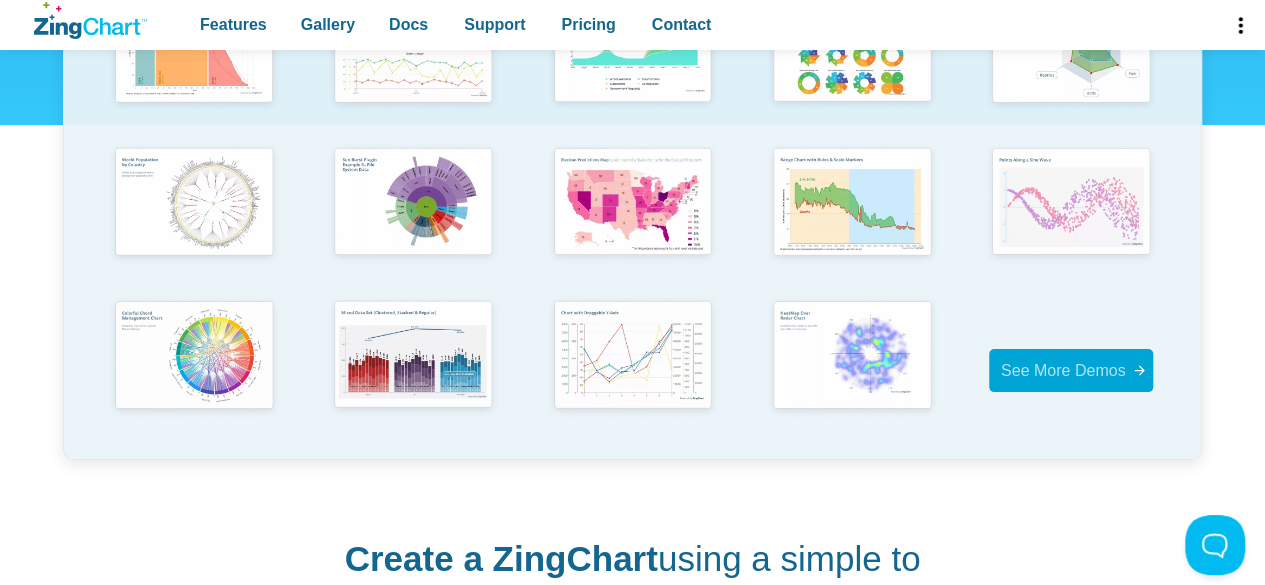 click 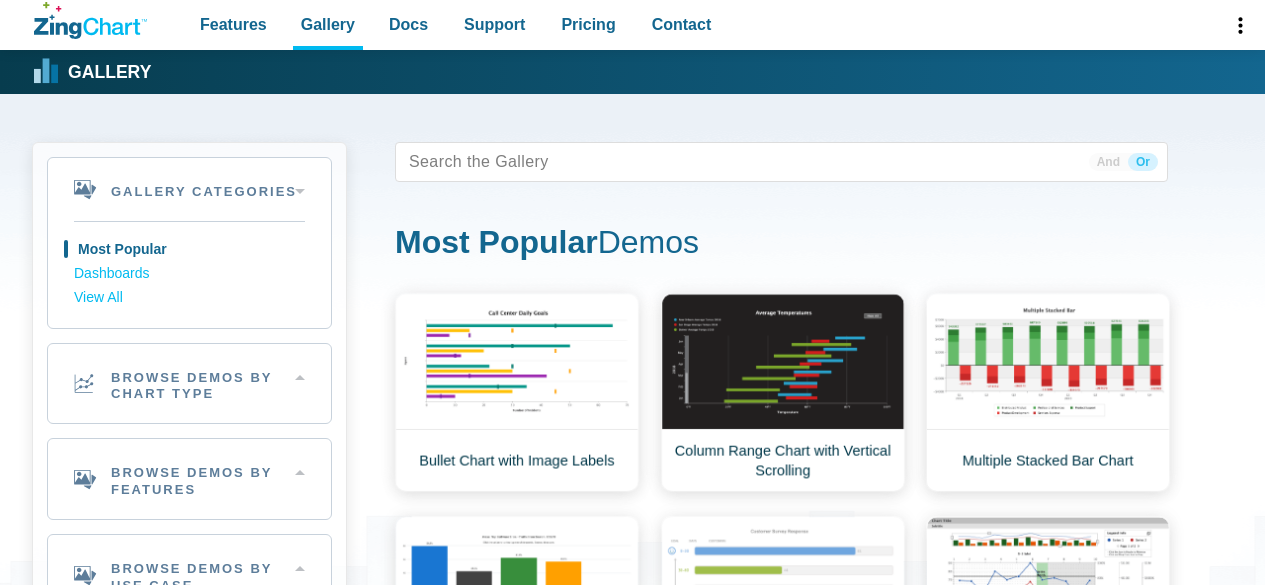 scroll, scrollTop: 0, scrollLeft: 0, axis: both 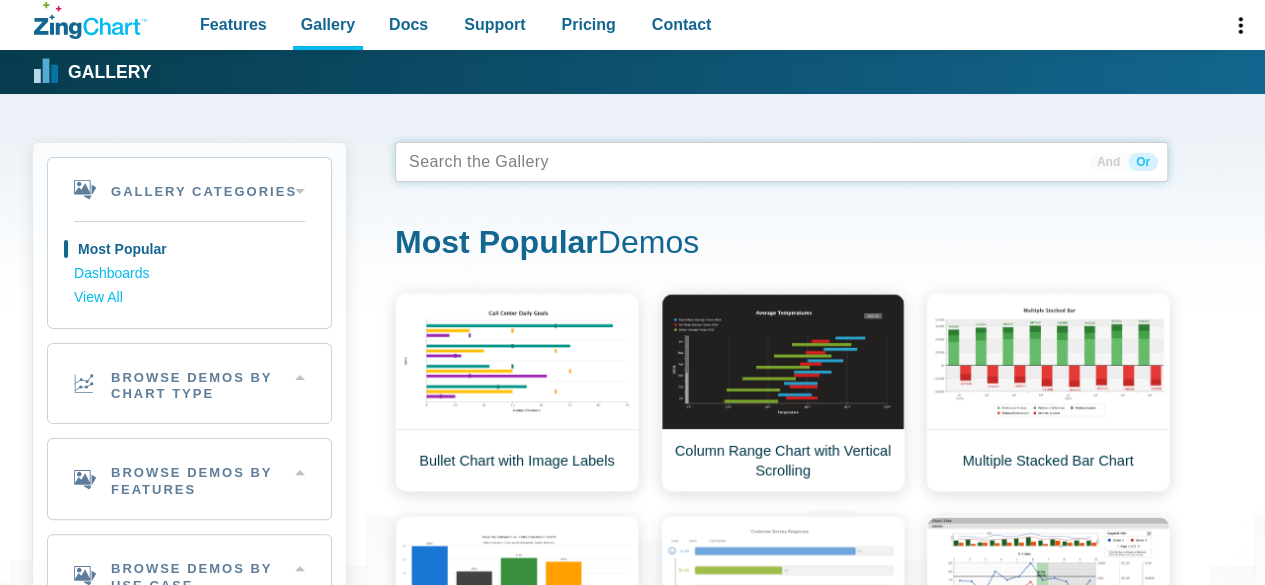 click at bounding box center (781, 162) 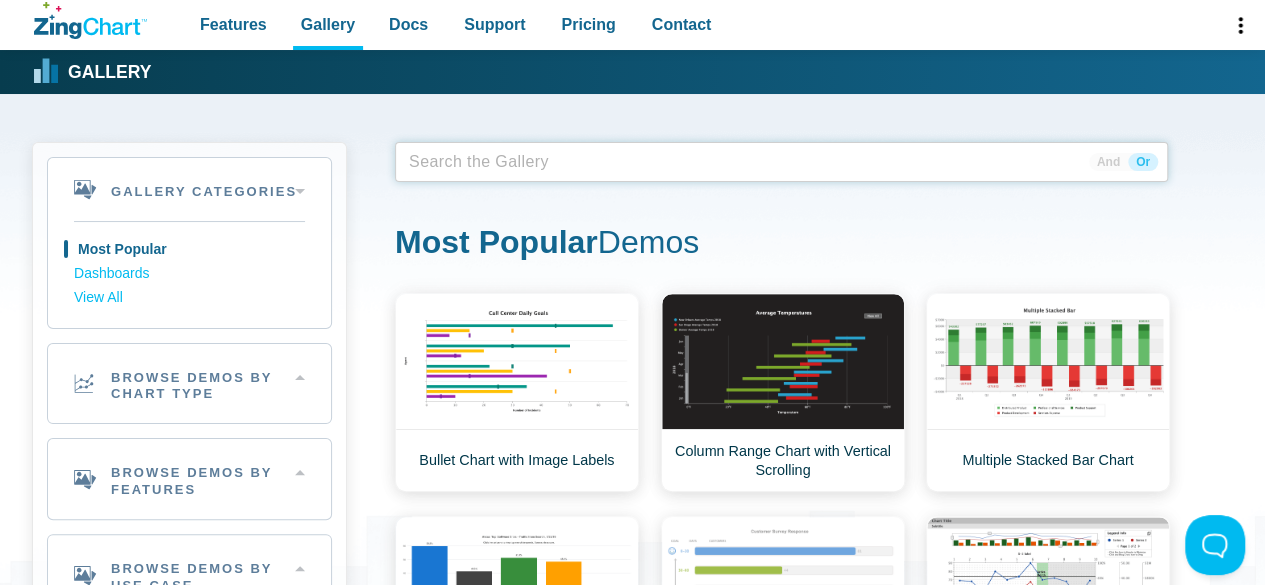 scroll, scrollTop: 0, scrollLeft: 0, axis: both 